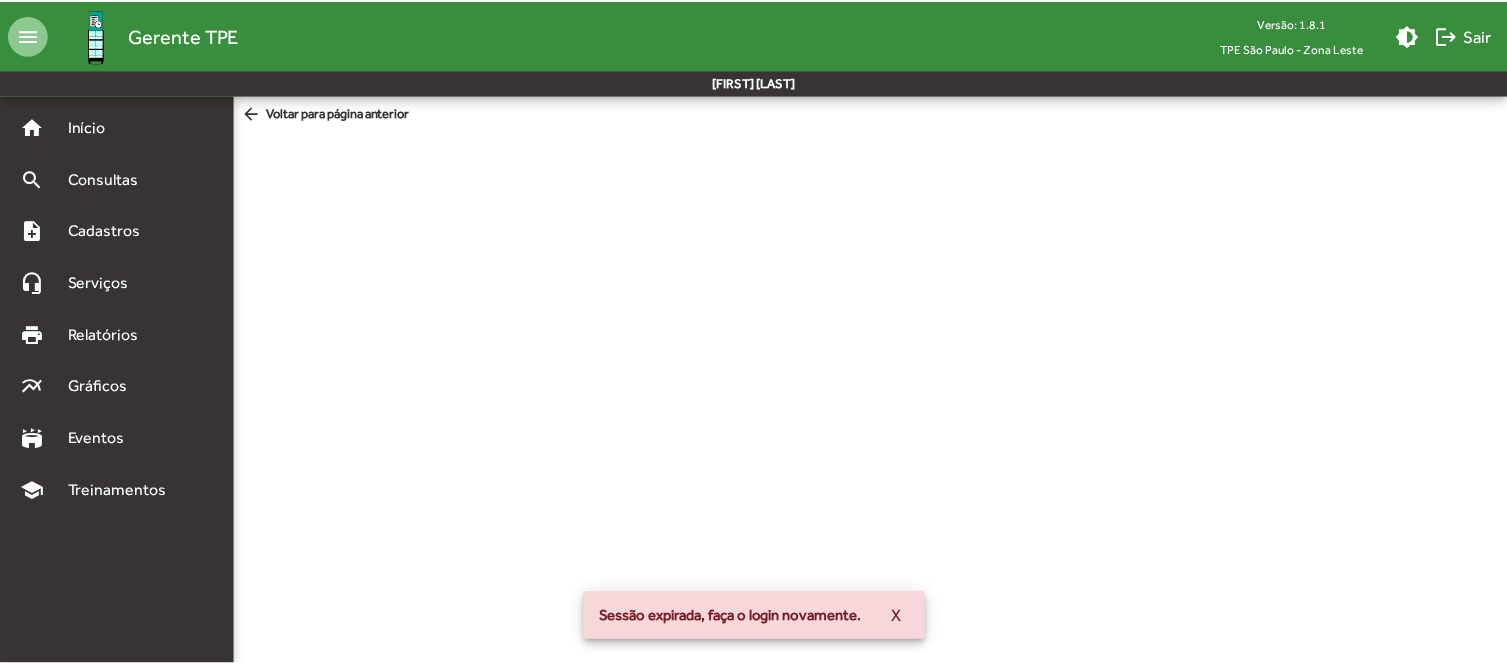 scroll, scrollTop: 0, scrollLeft: 0, axis: both 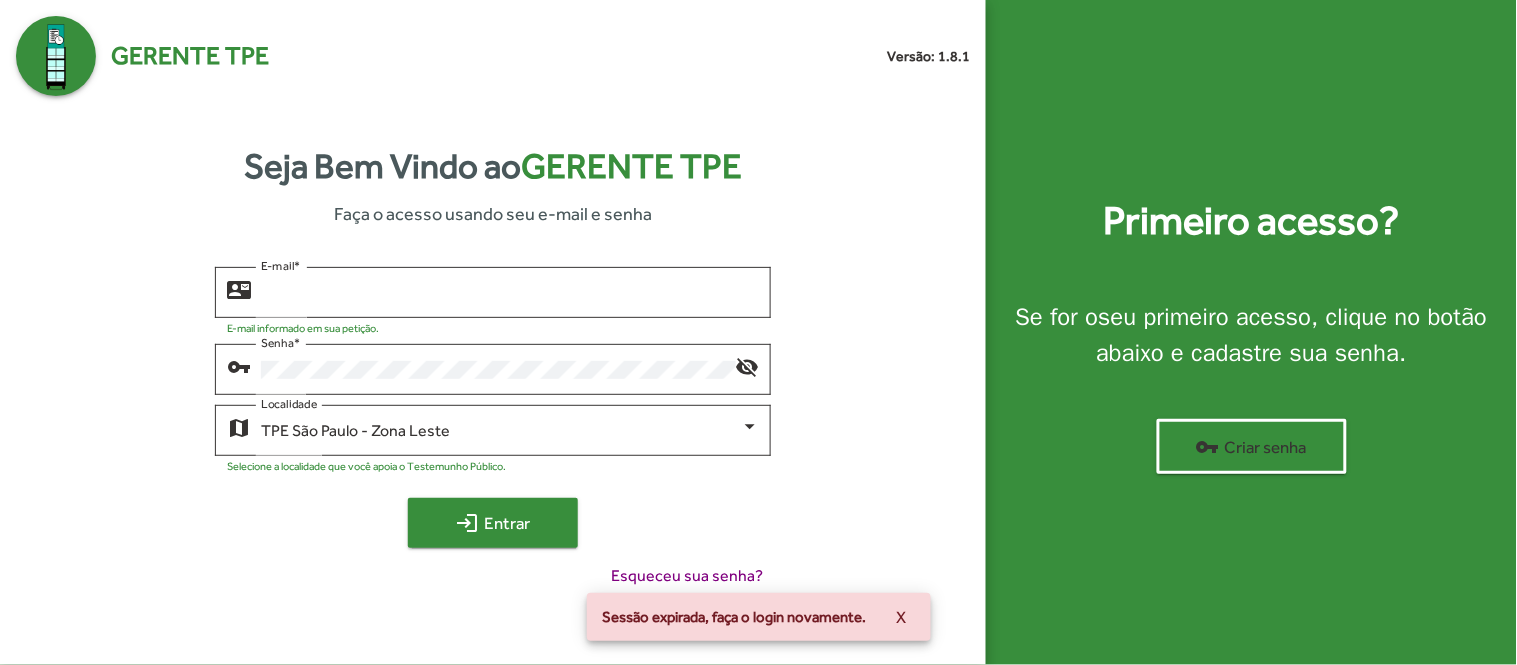 type on "**********" 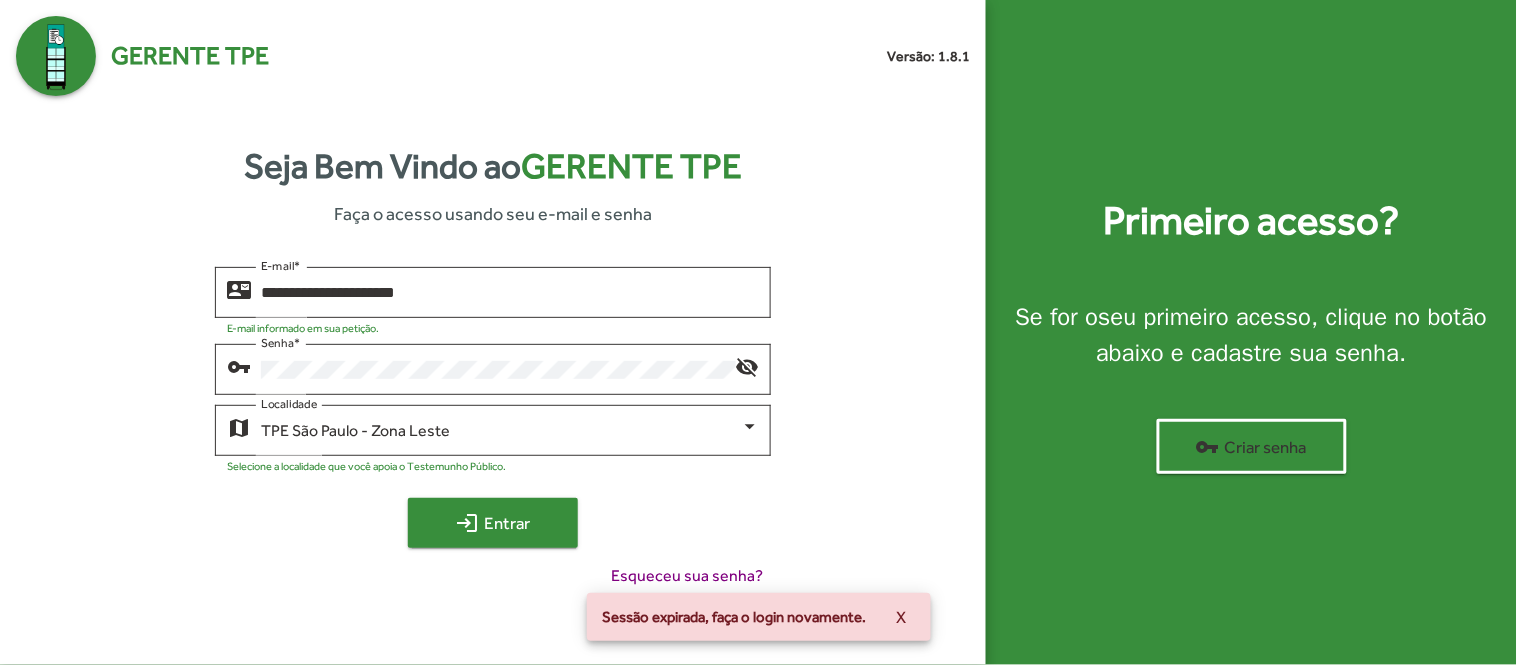 click on "login" 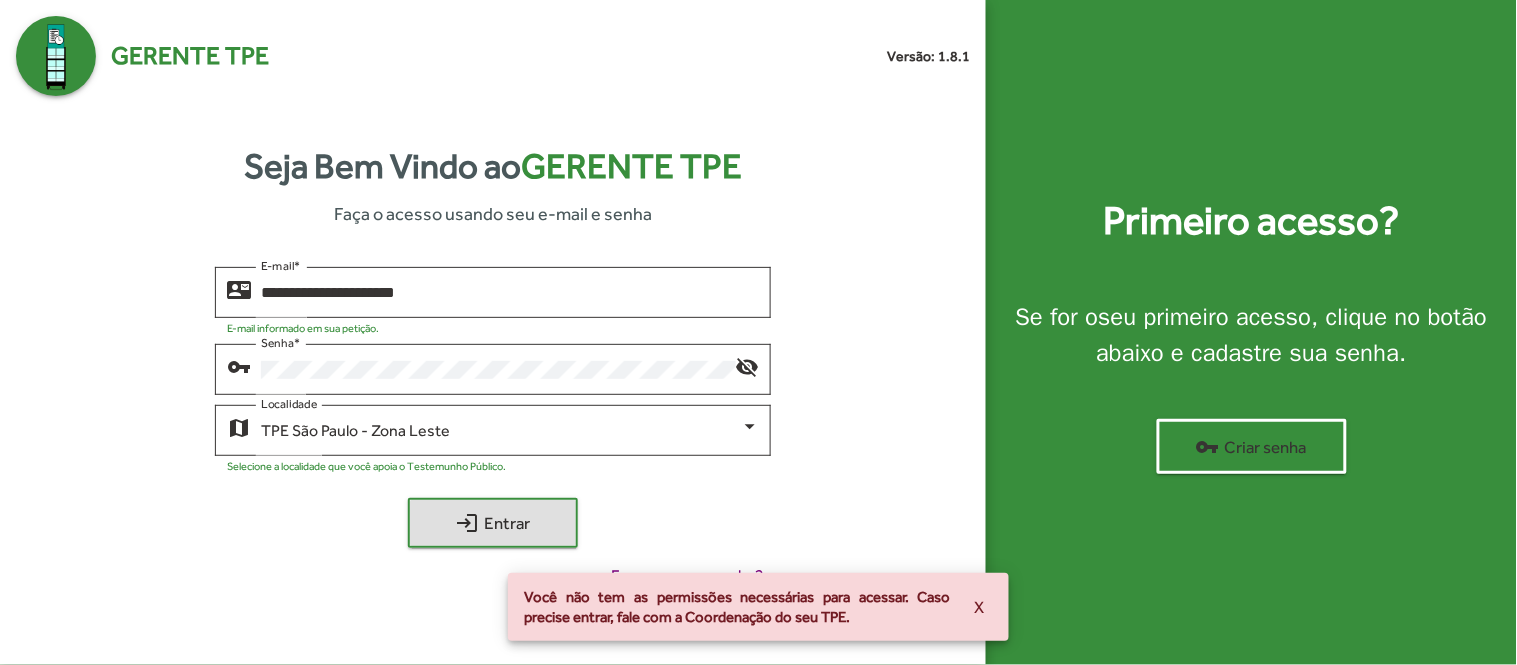 click on "X" at bounding box center [980, 607] 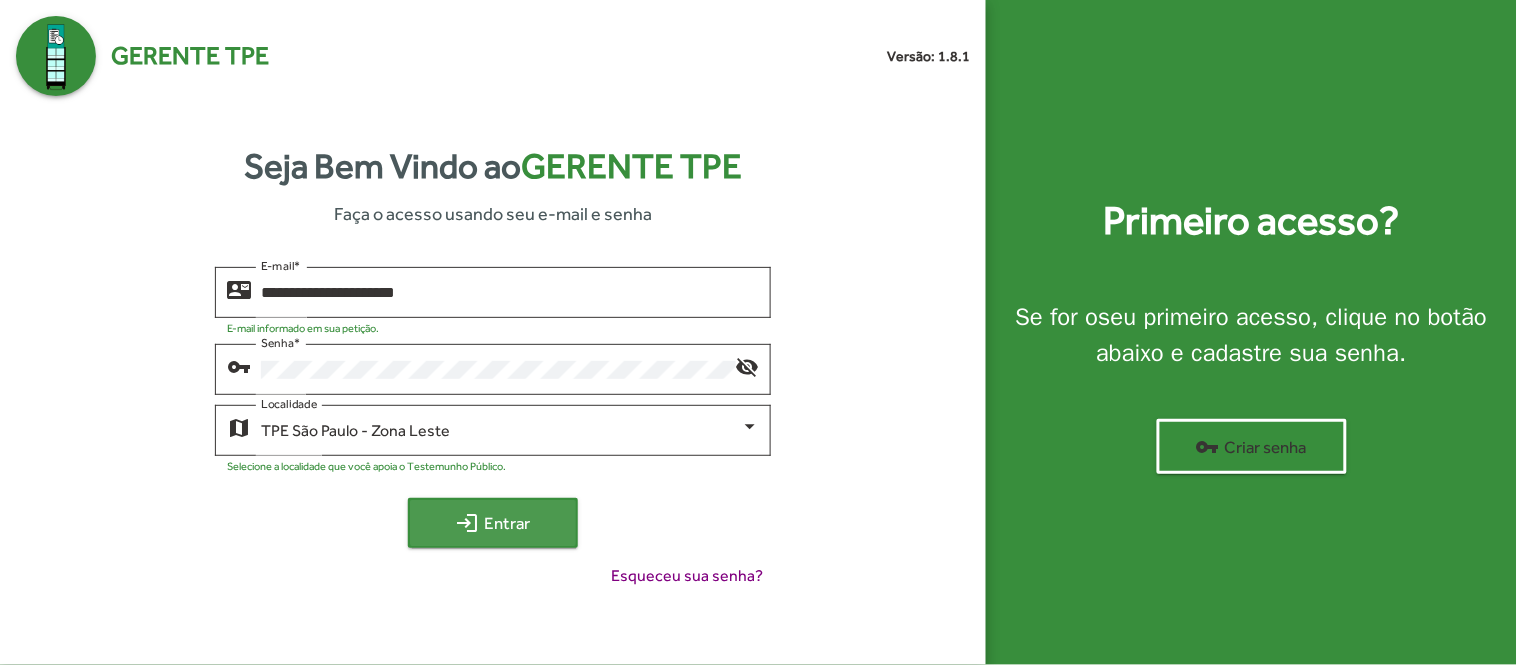 click on "login  Entrar" 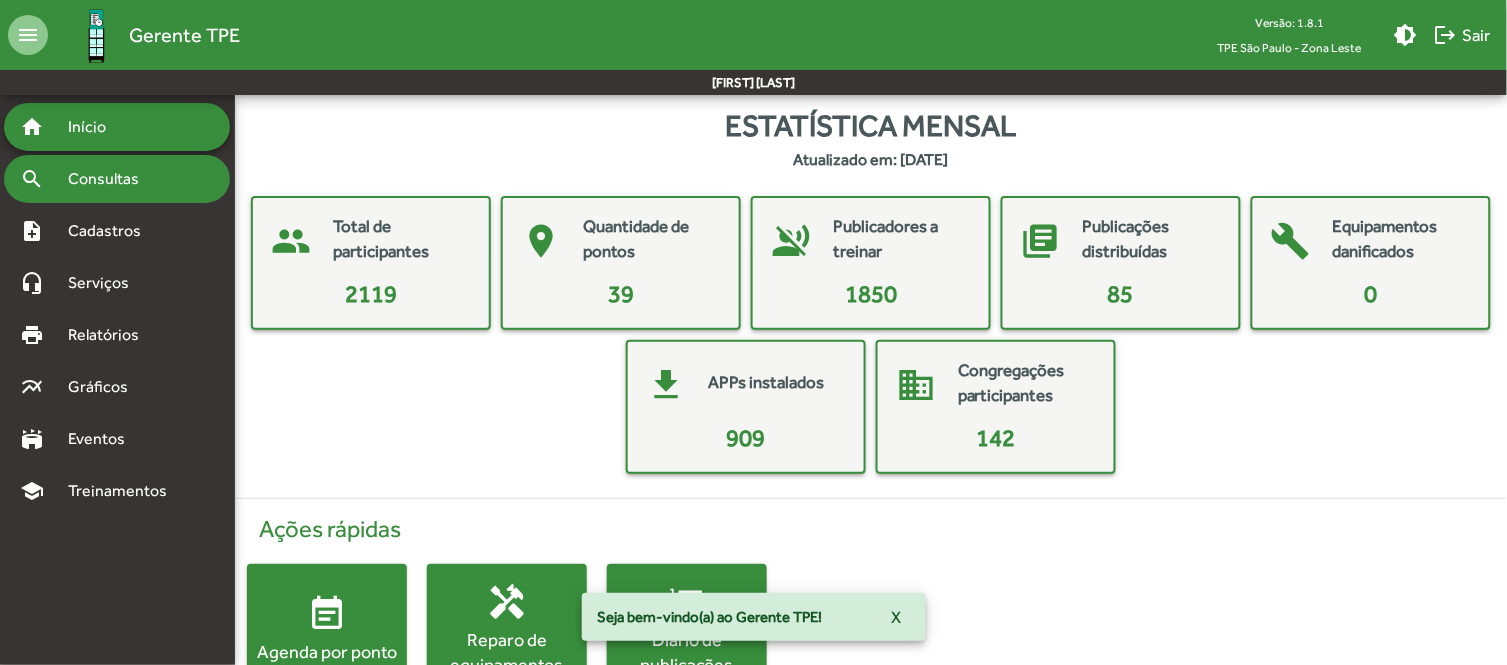 click on "Consultas" at bounding box center (110, 179) 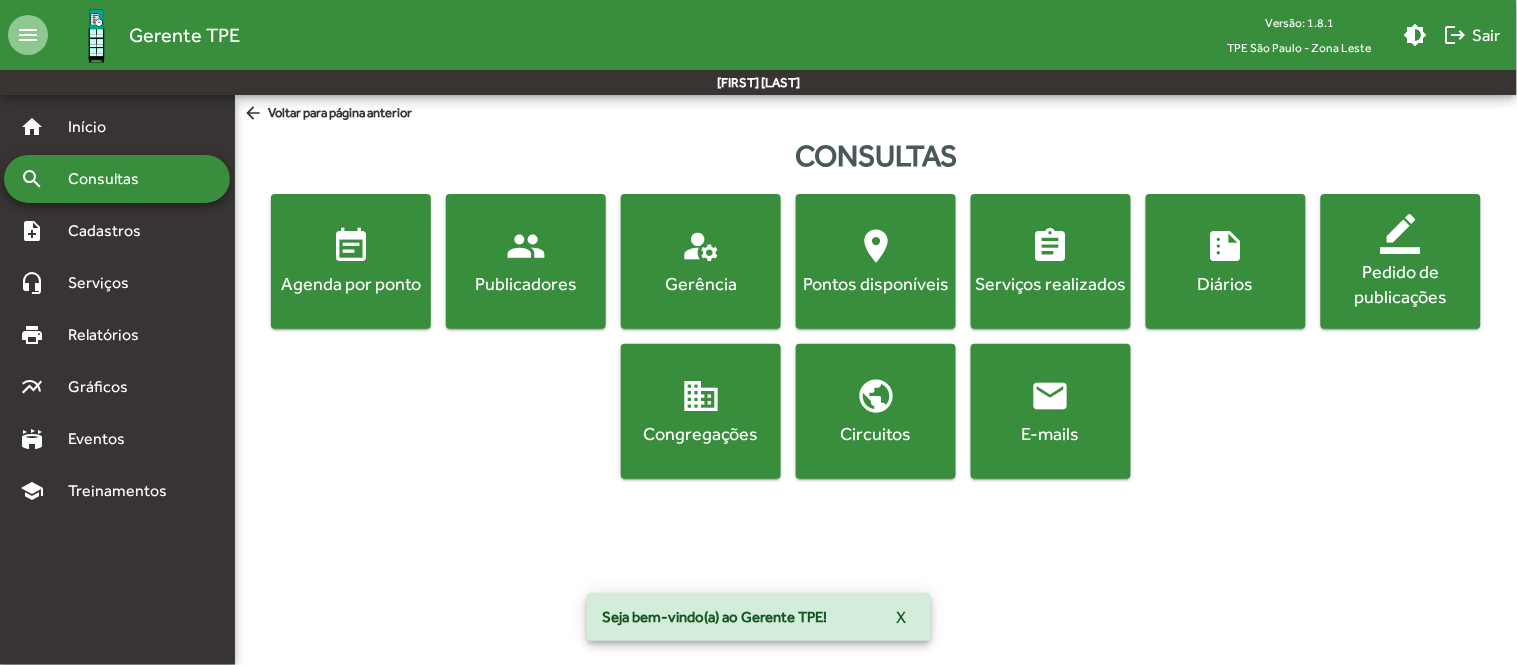 click on "Publicadores" 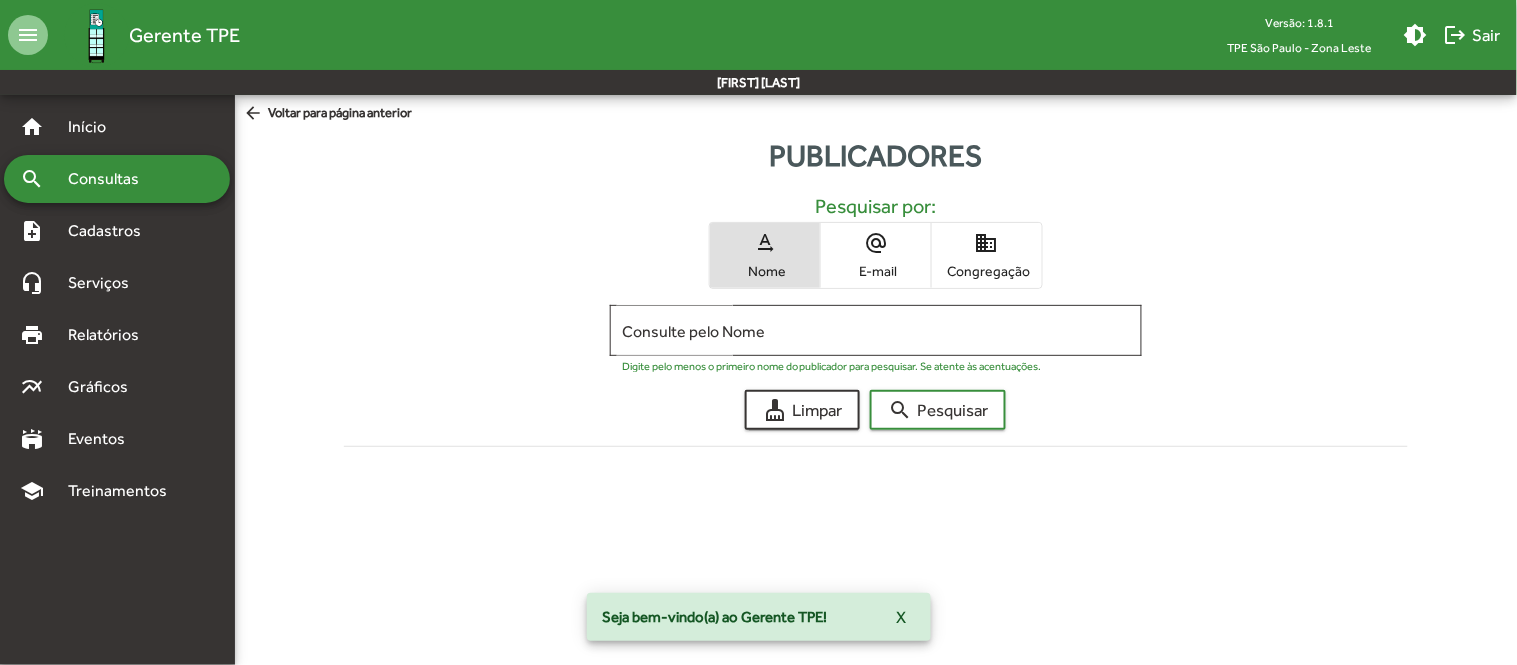 click on "domain Congregação" at bounding box center [987, 255] 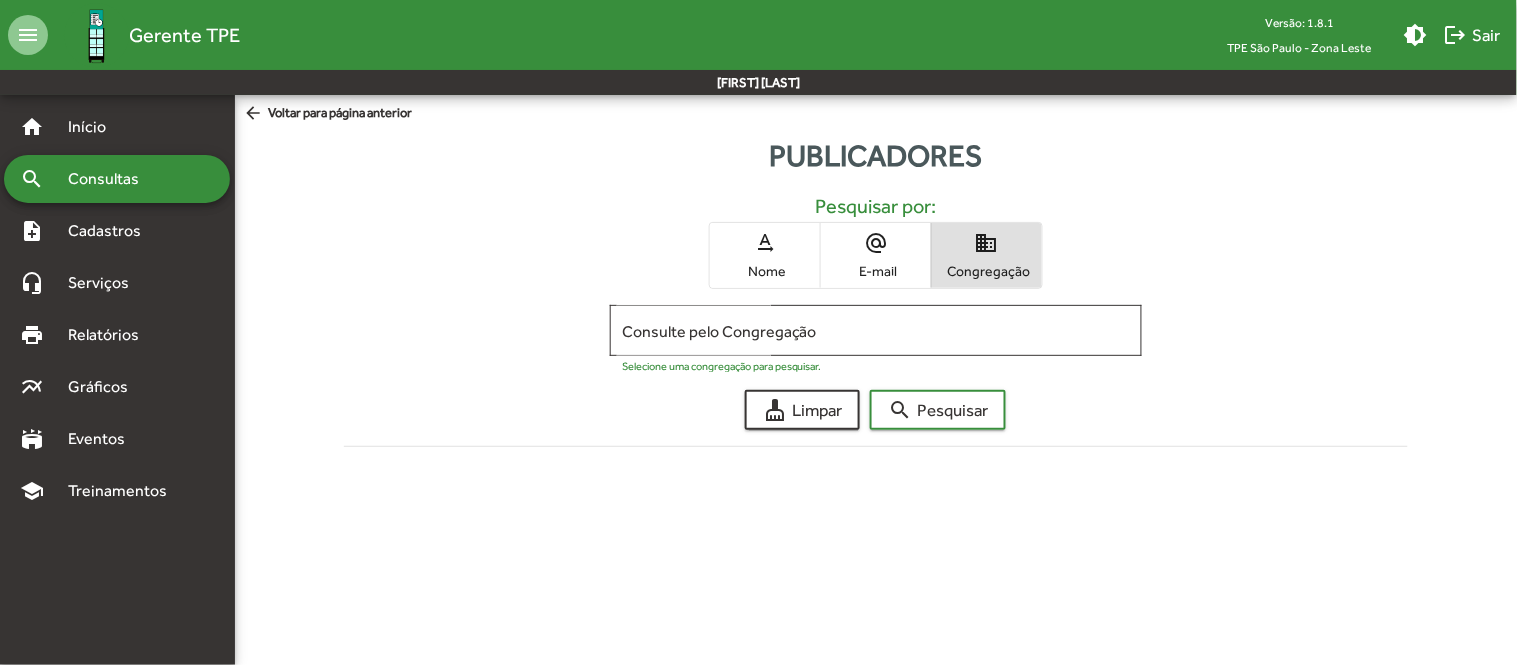 click on "Consulte pelo Congregação" at bounding box center (876, 331) 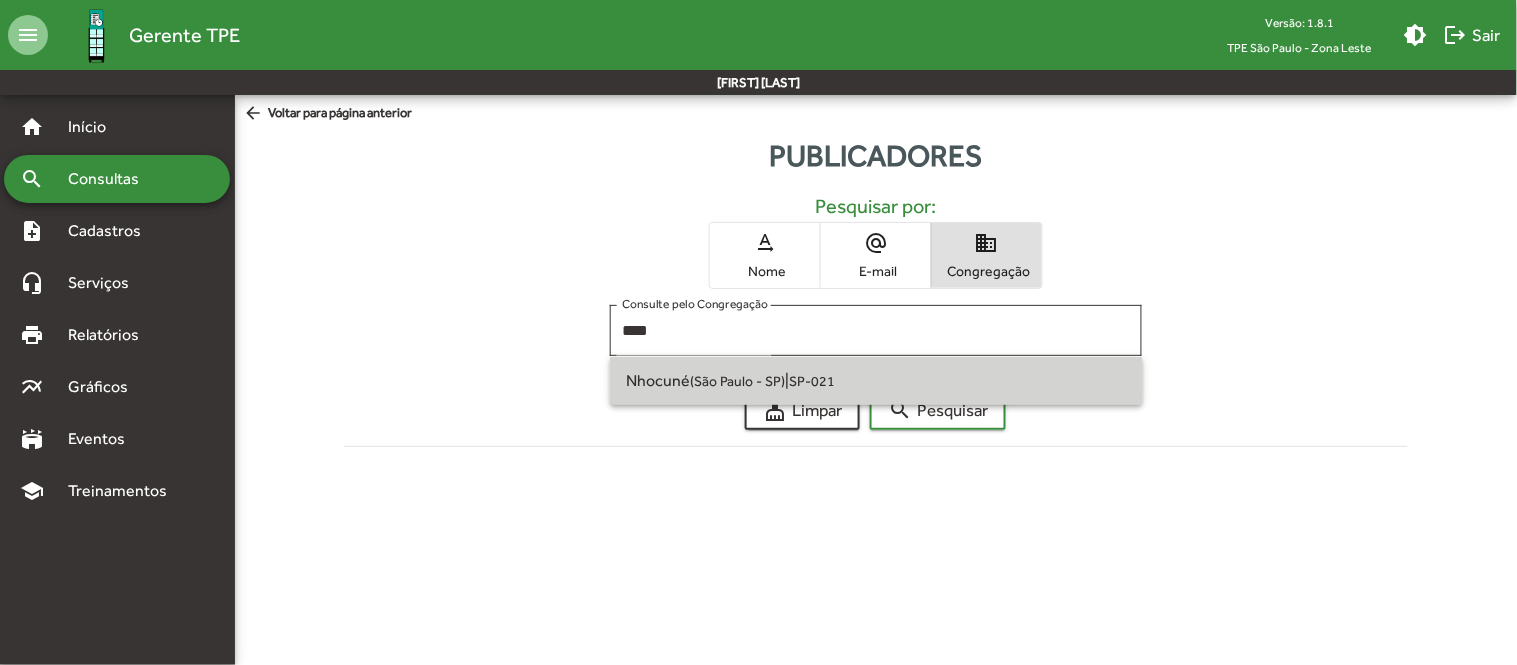 click on "(São Paulo - SP)" at bounding box center [737, 381] 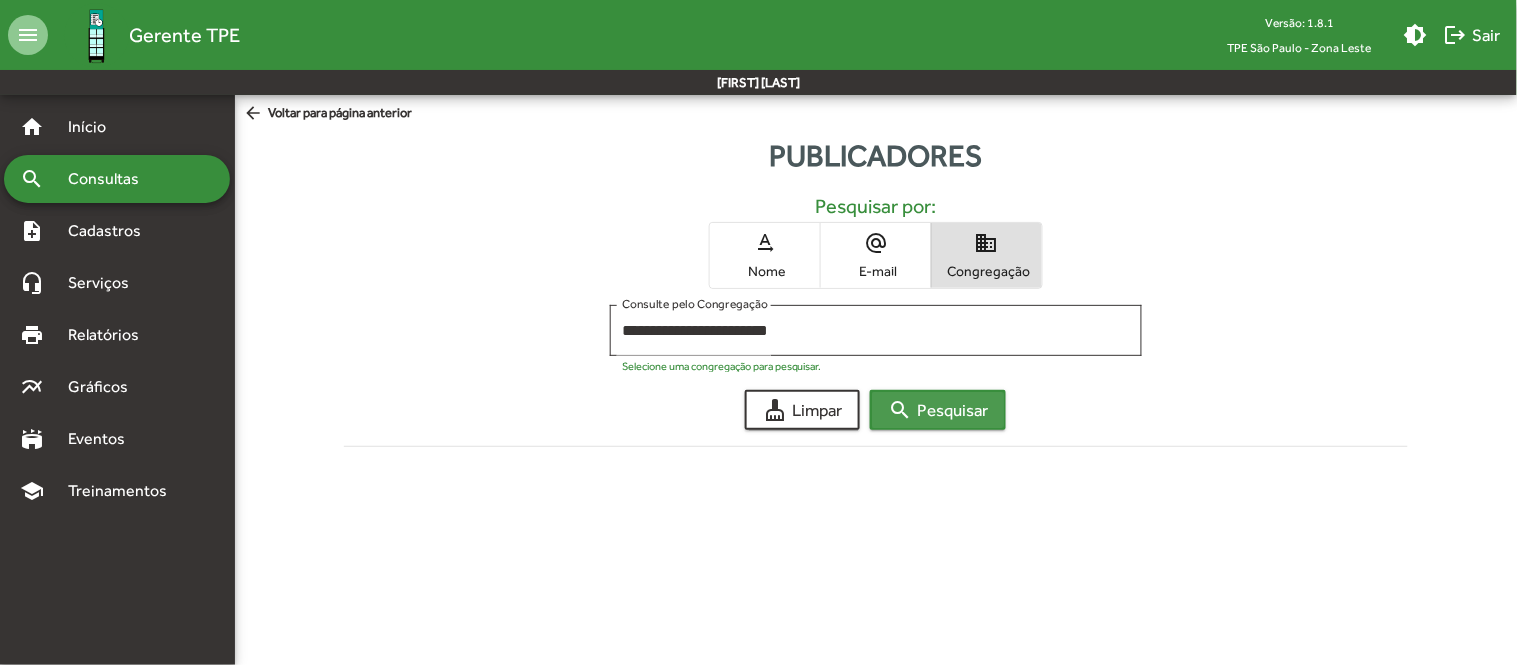 click on "search  Pesquisar" 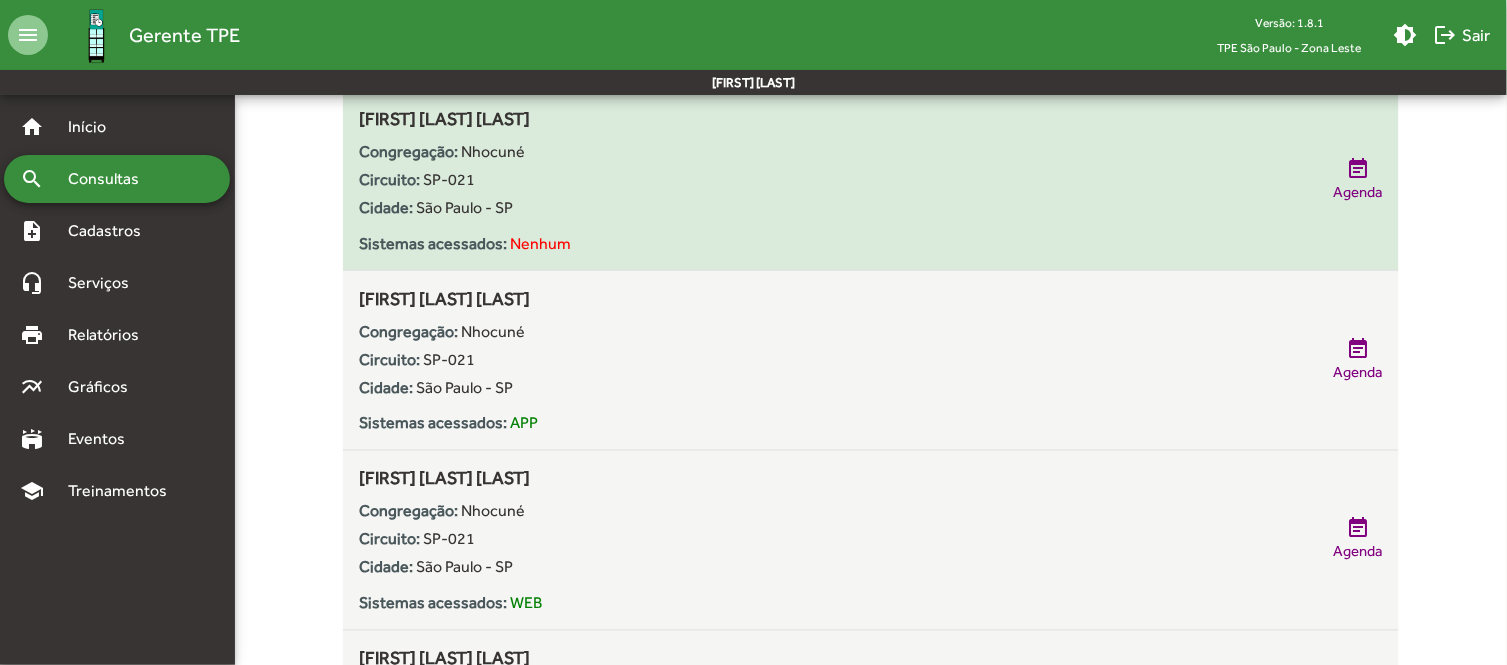 scroll, scrollTop: 592, scrollLeft: 0, axis: vertical 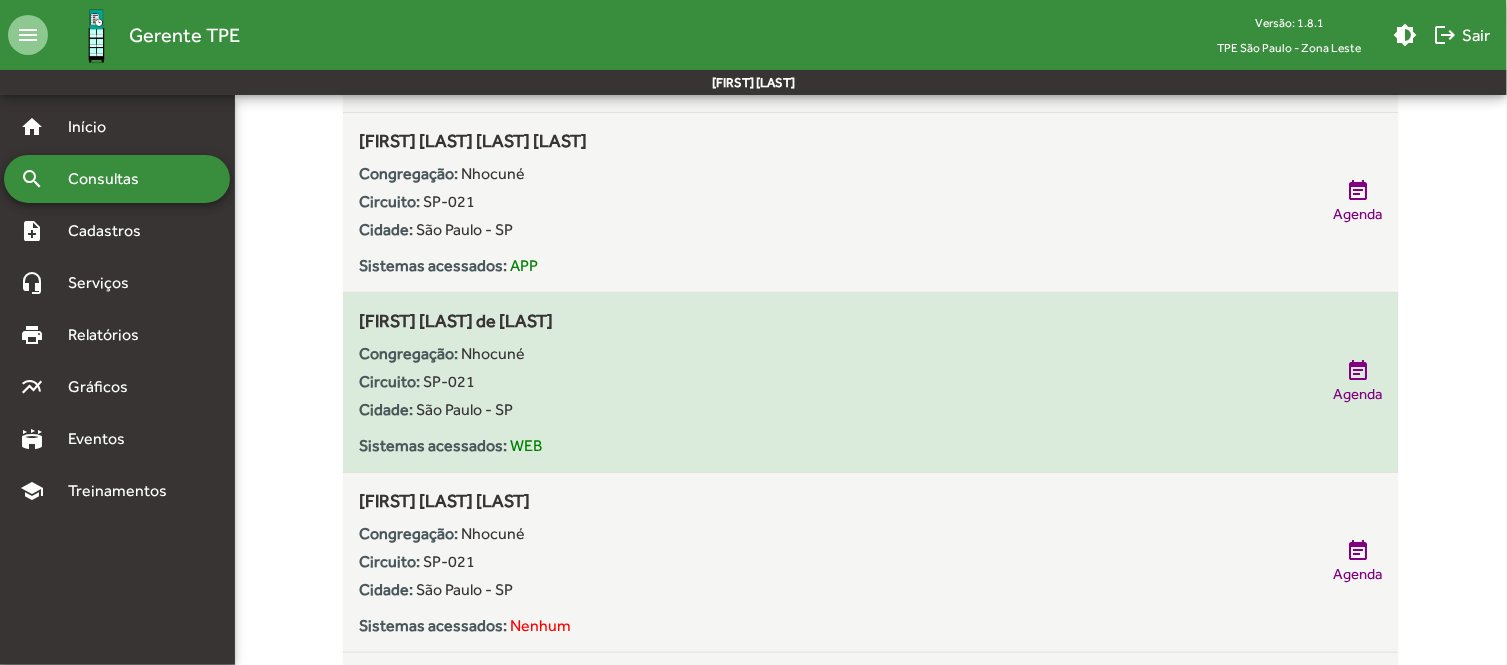 click on "[FIRST] [LAST] de [LAST]" 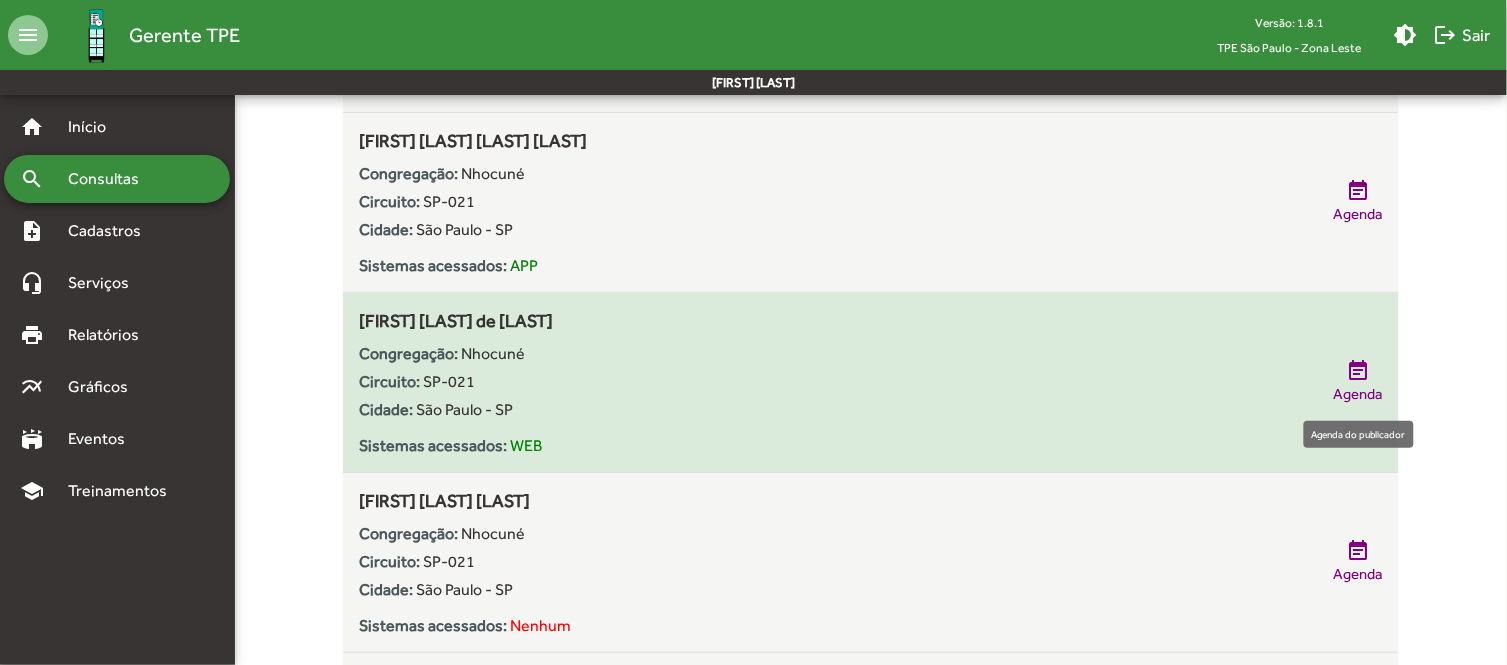 click on "event_note" 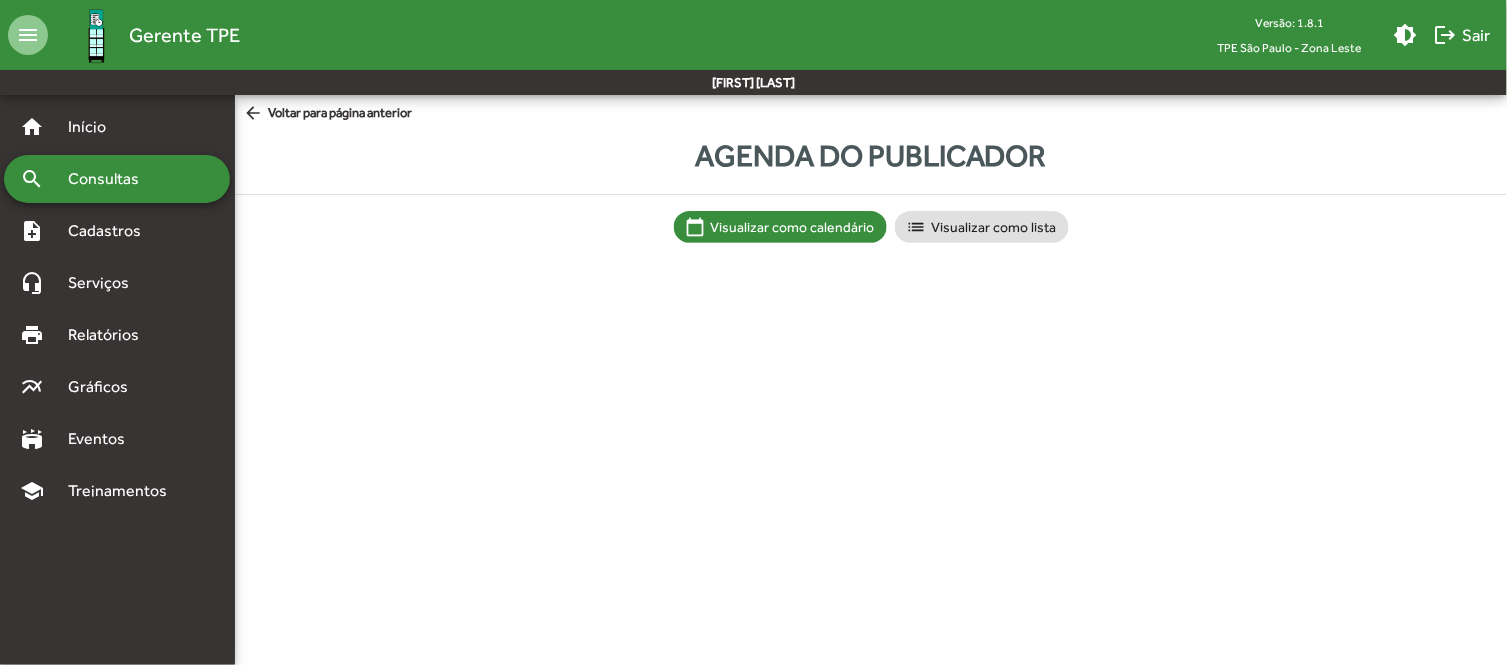 scroll, scrollTop: 0, scrollLeft: 0, axis: both 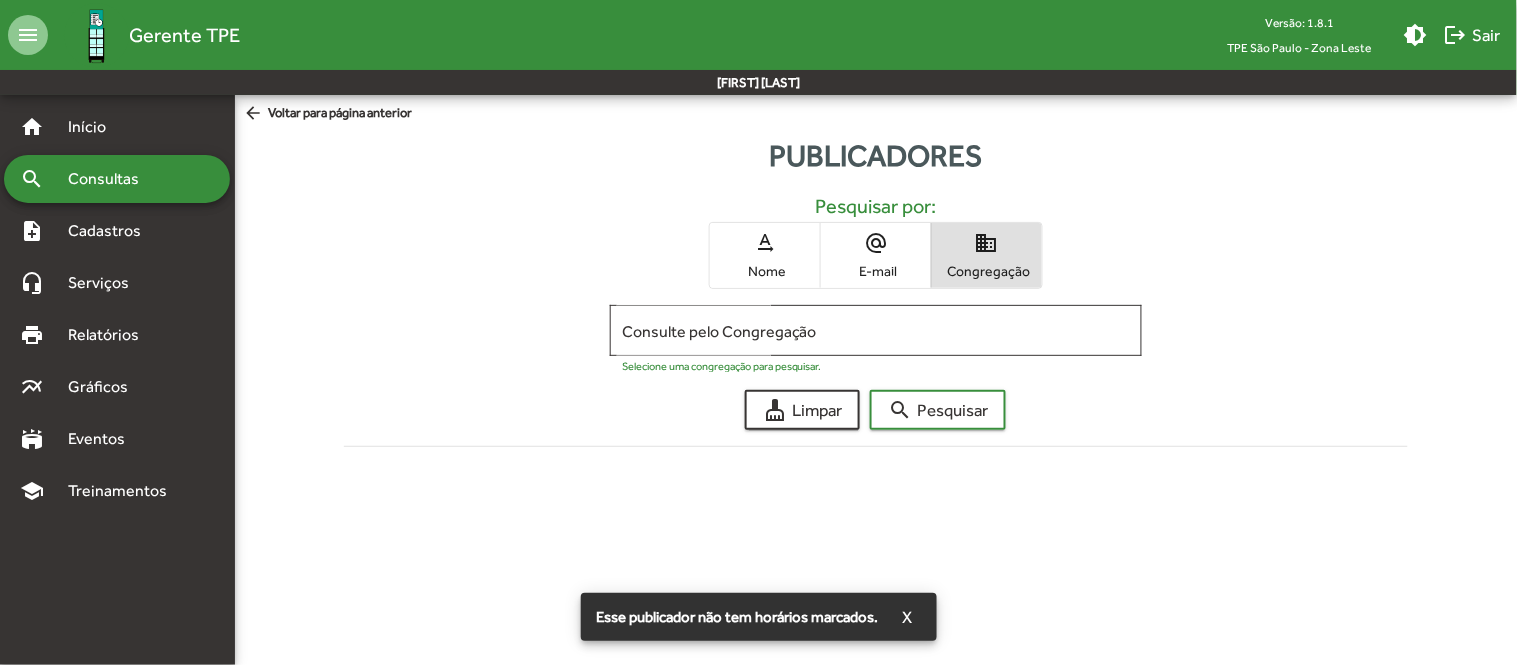 type on "**********" 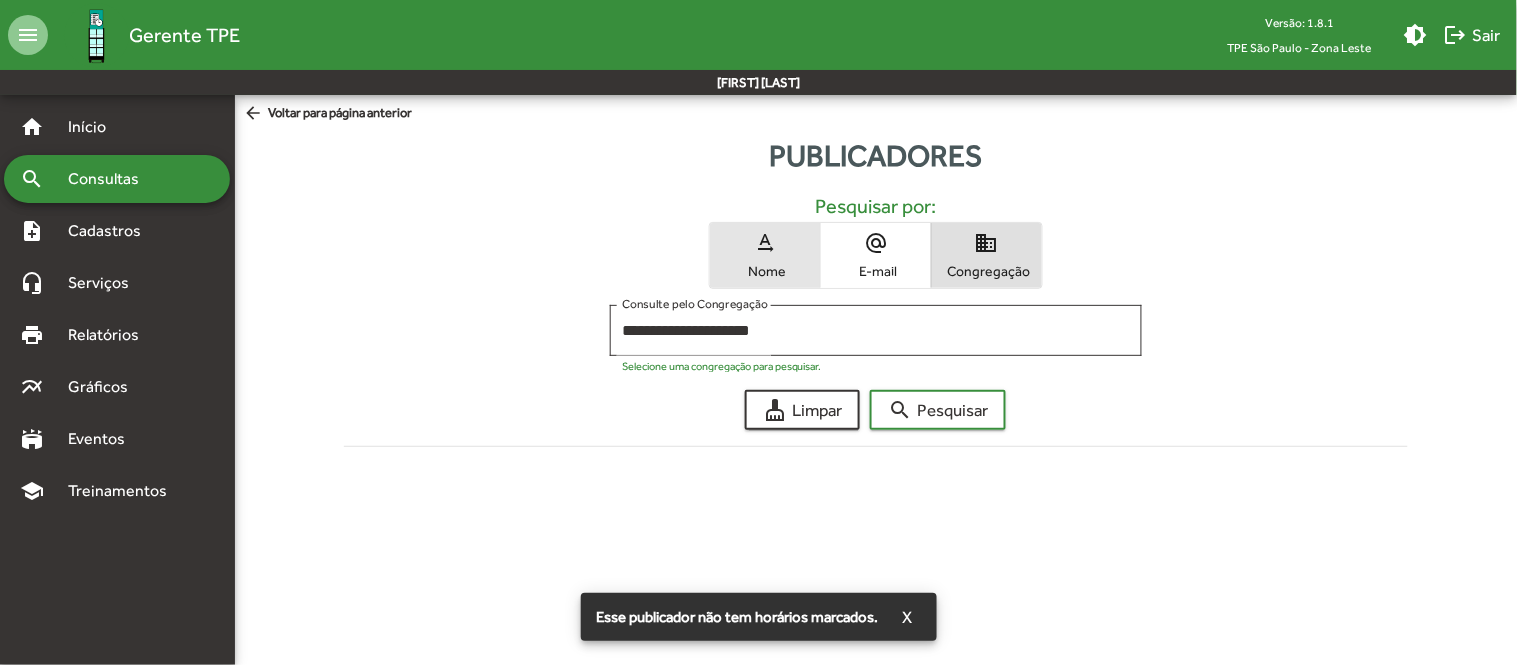 click on "text_rotation_none Nome" at bounding box center [765, 255] 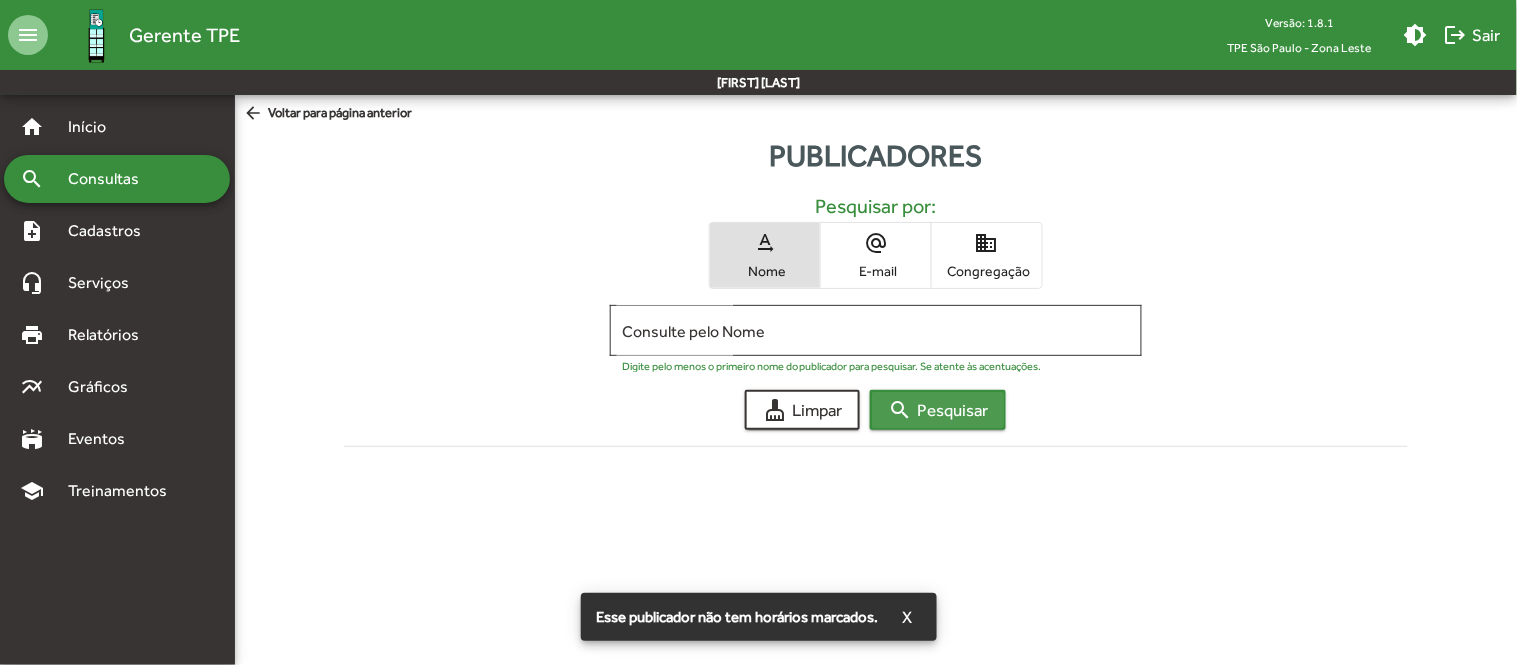 click on "search  Pesquisar" 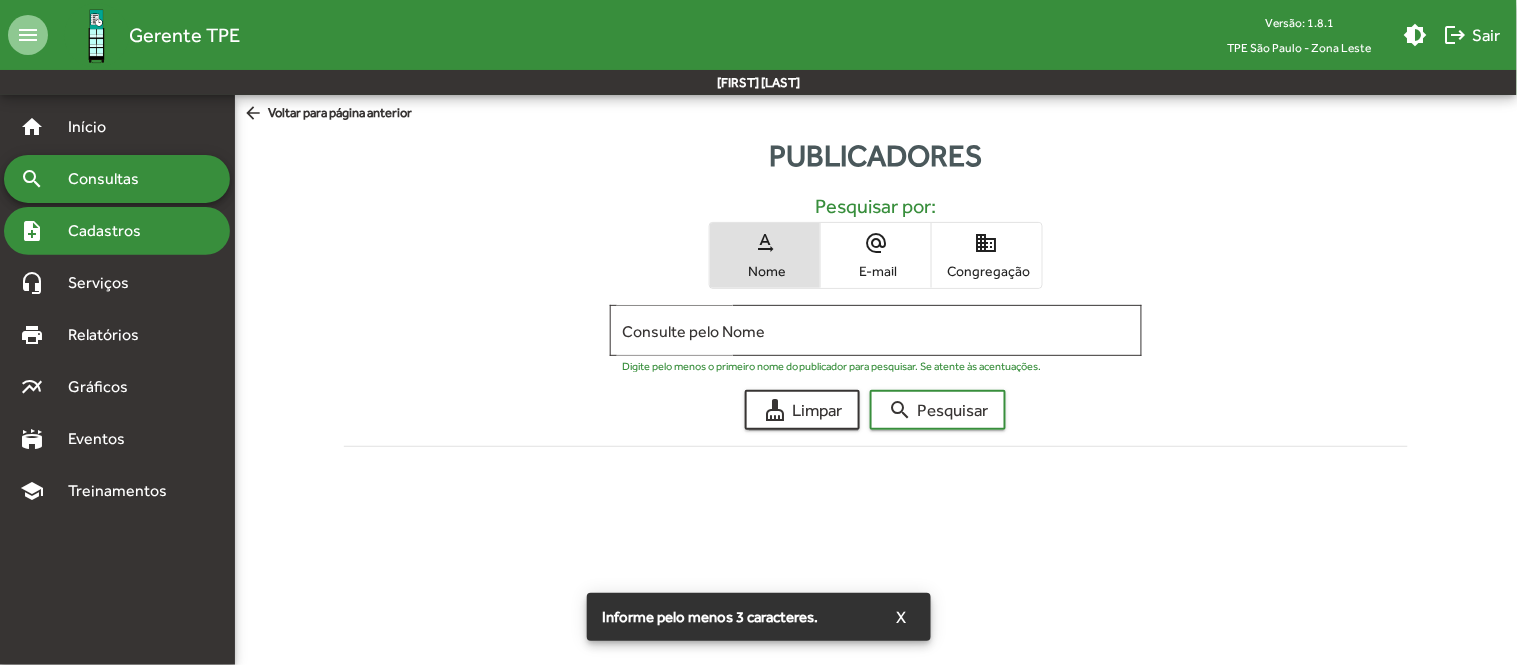 click on "Cadastros" at bounding box center [111, 231] 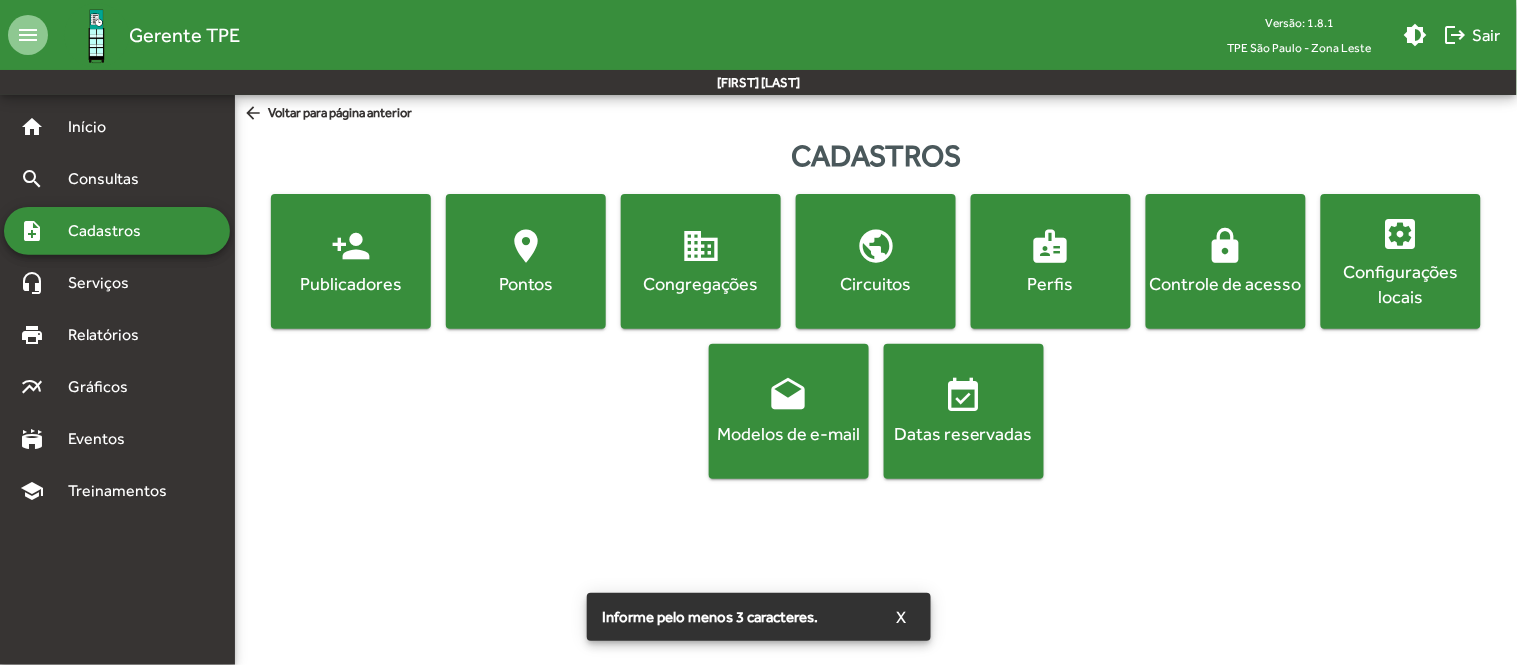 click on "person_add  Publicadores" 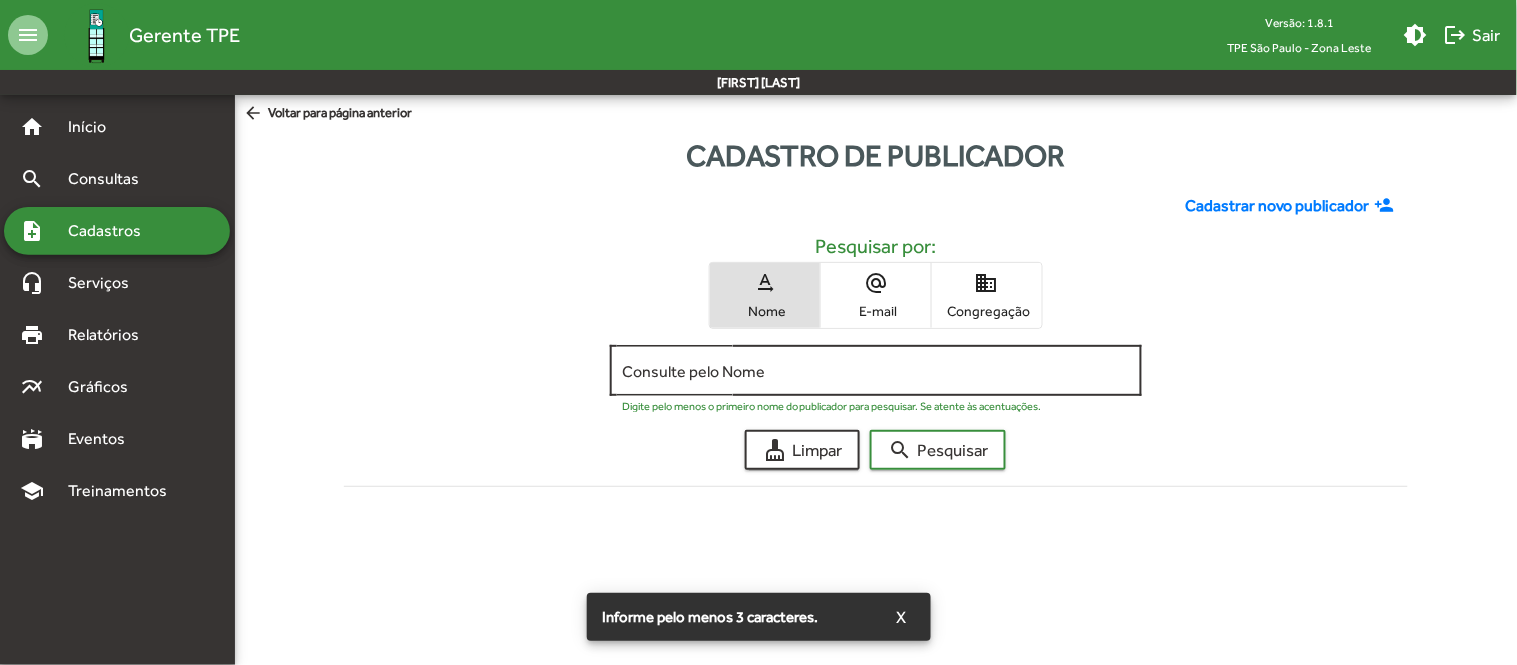 click on "Consulte pelo Nome" 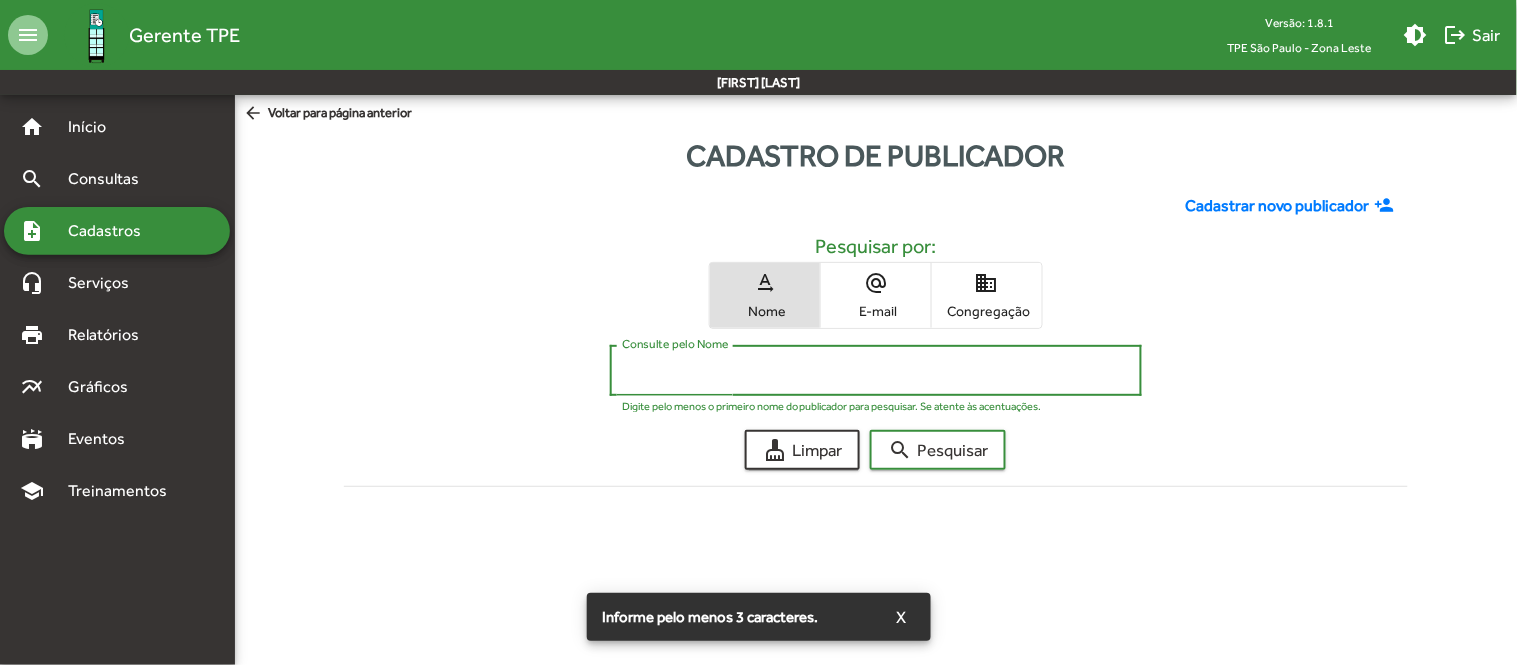 click on "Congregação" at bounding box center (987, 311) 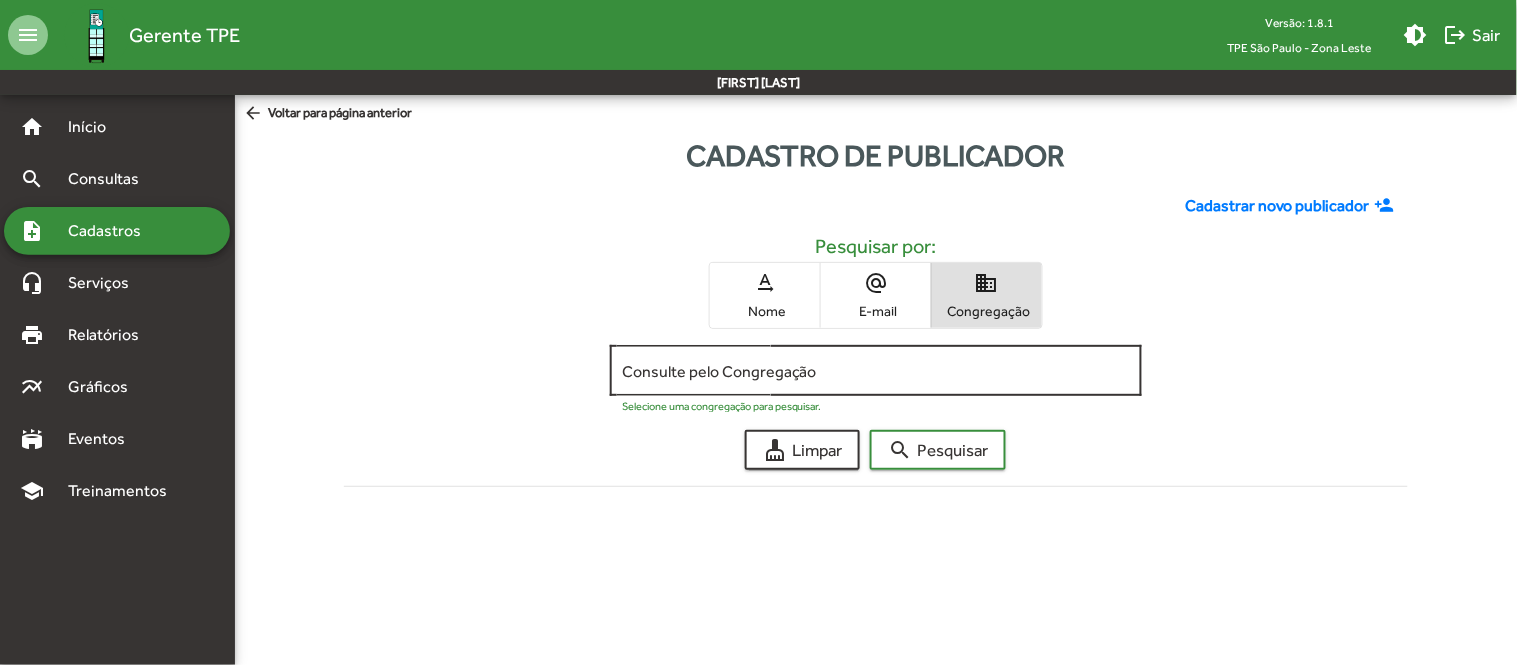 click on "Consulte pelo Congregação" at bounding box center [876, 371] 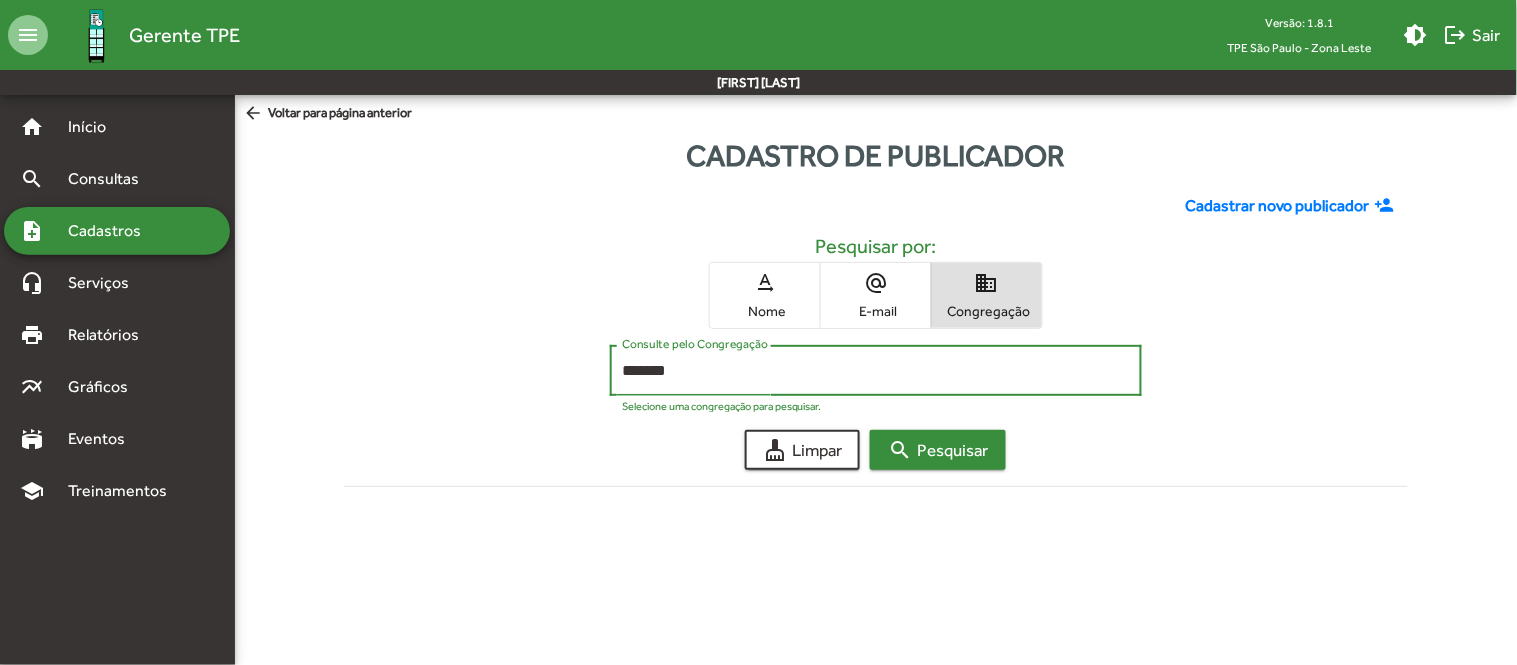 click on "search  Pesquisar" 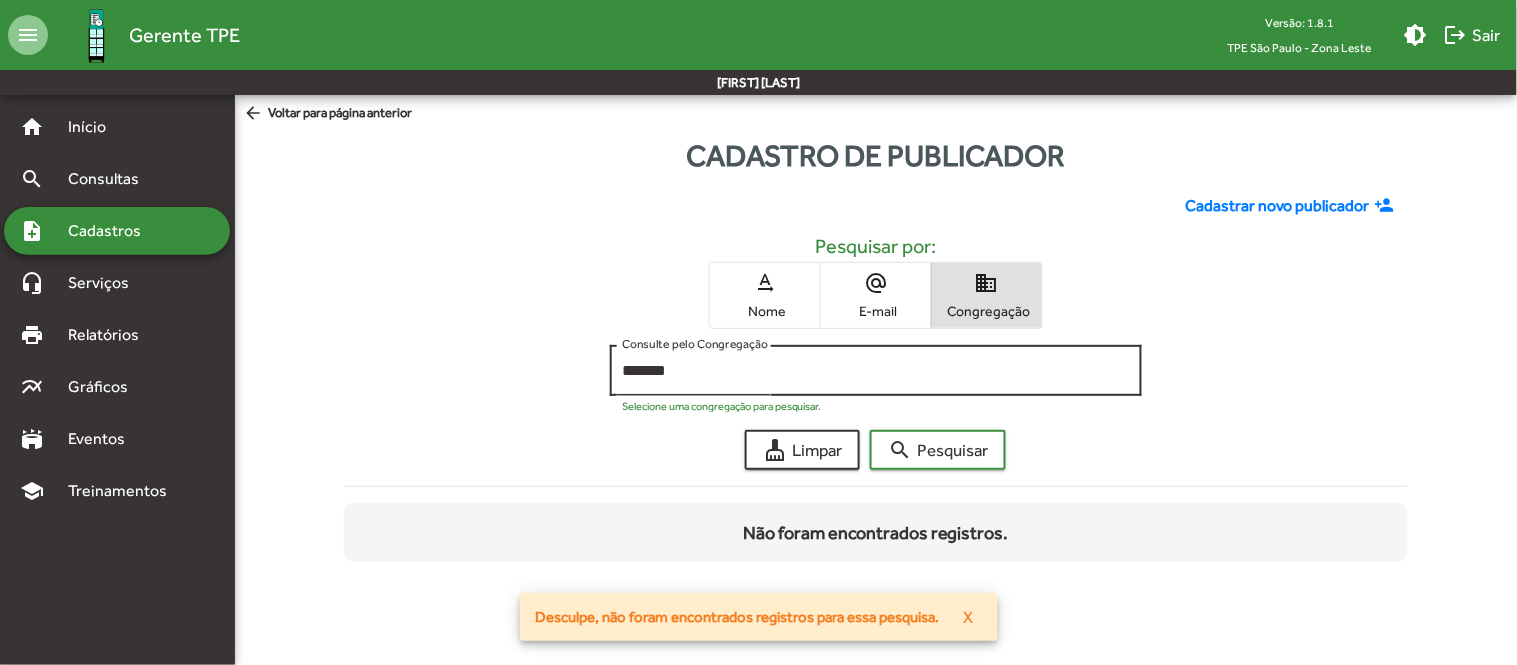 click on "*******" at bounding box center (876, 371) 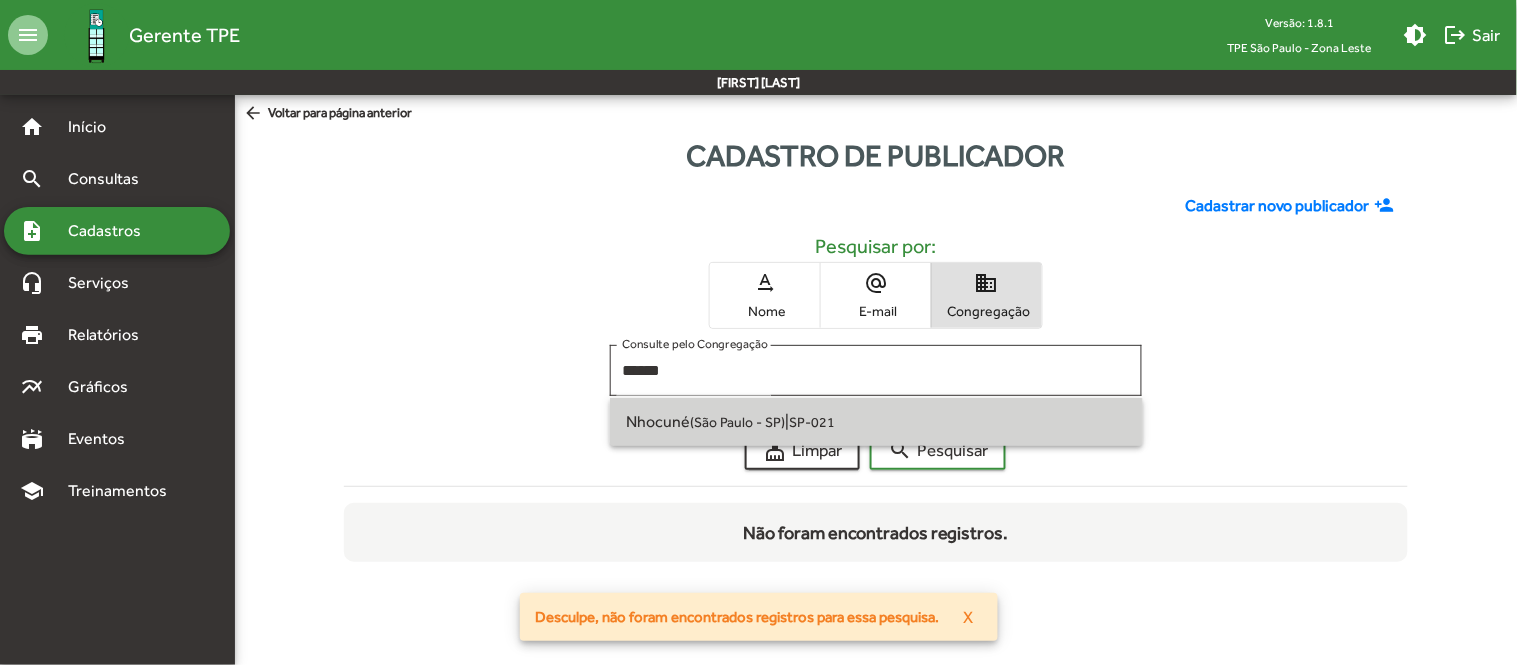 click on "SP-021" at bounding box center (812, 422) 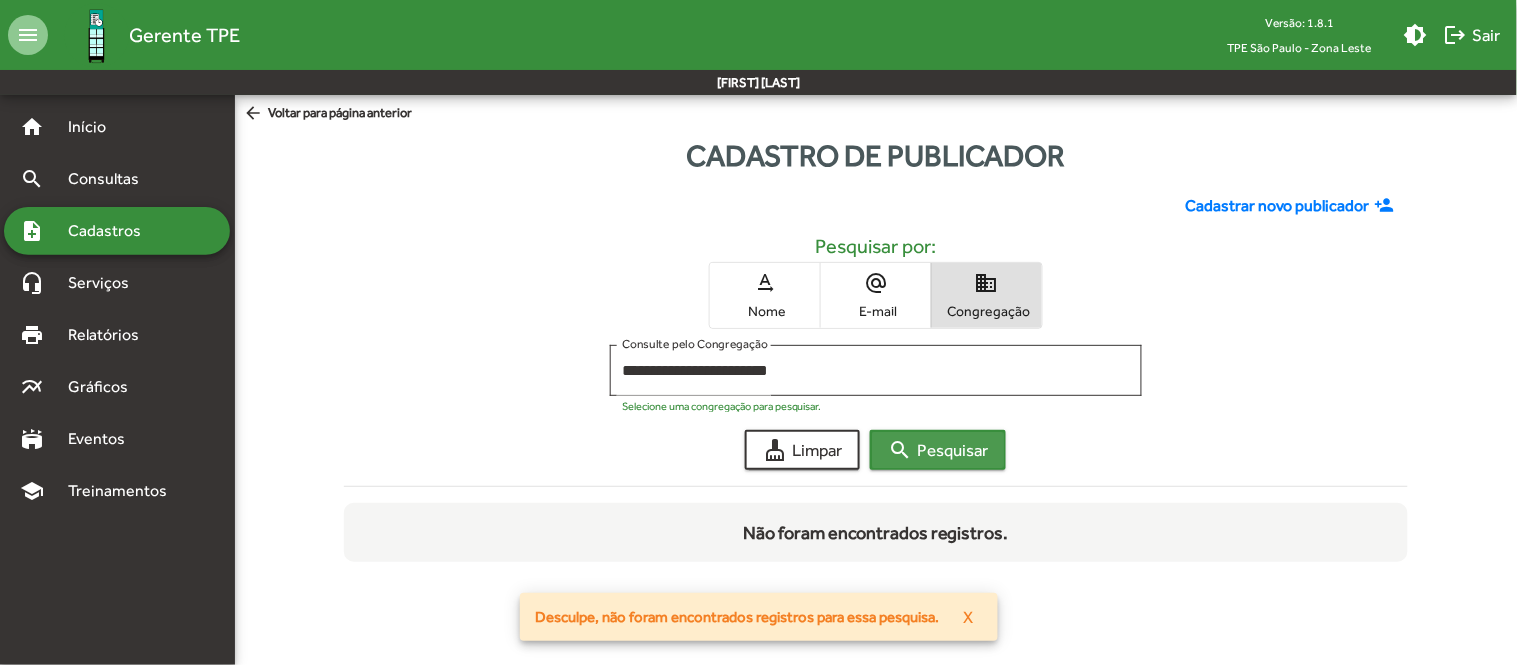 click on "search  Pesquisar" 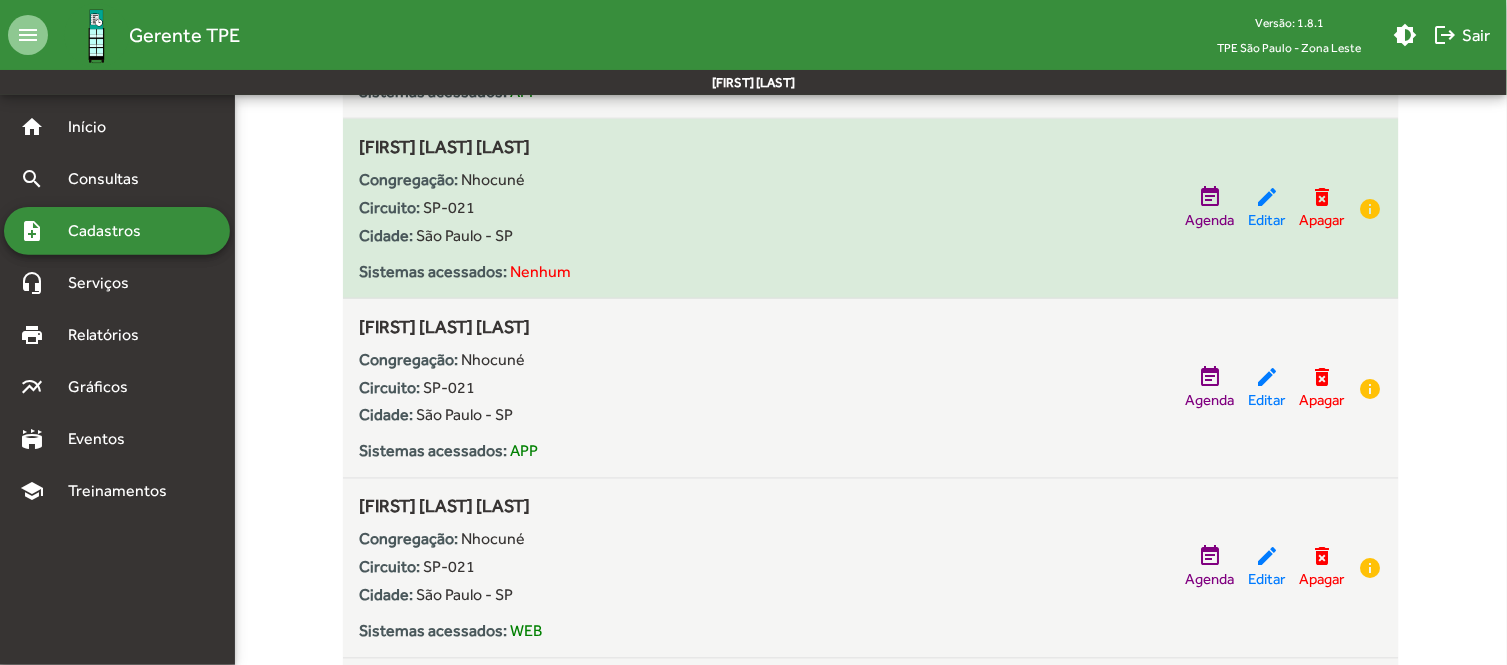 scroll, scrollTop: 592, scrollLeft: 0, axis: vertical 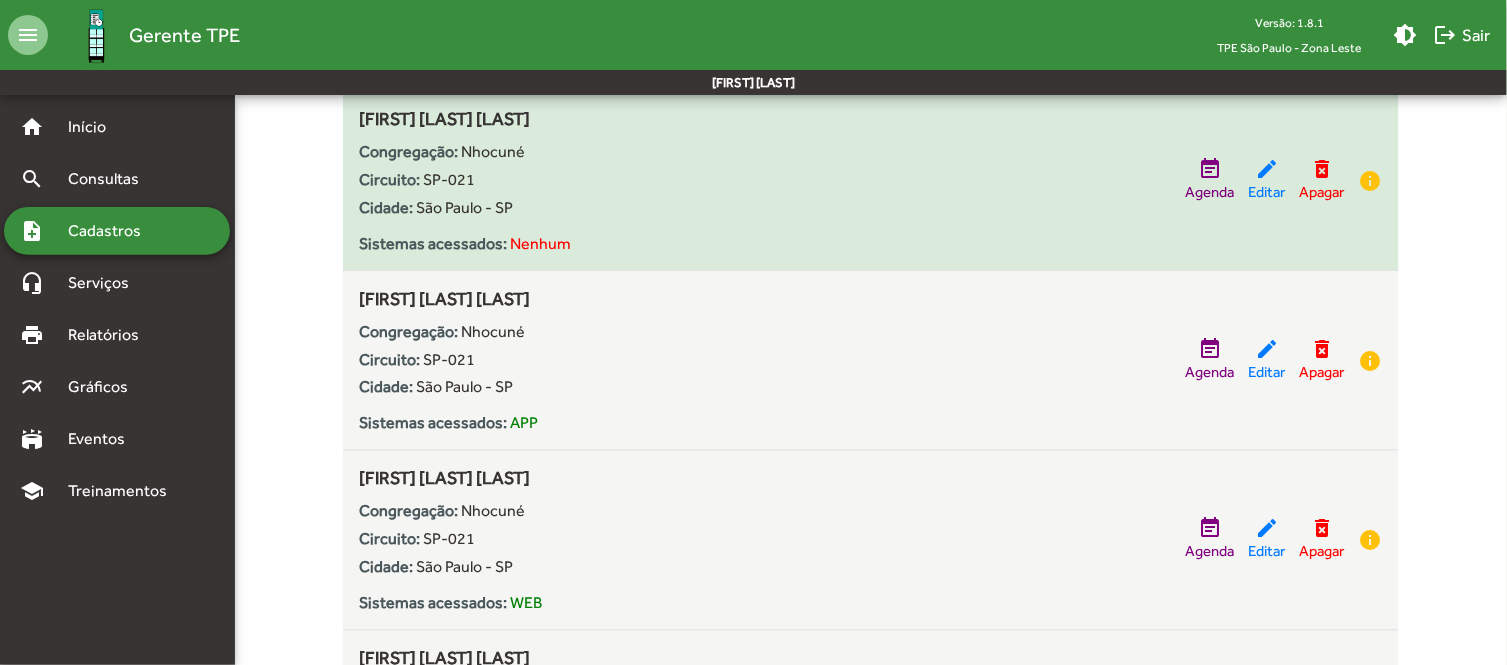 click on "Cidade:
[CITY] - [STATE]" 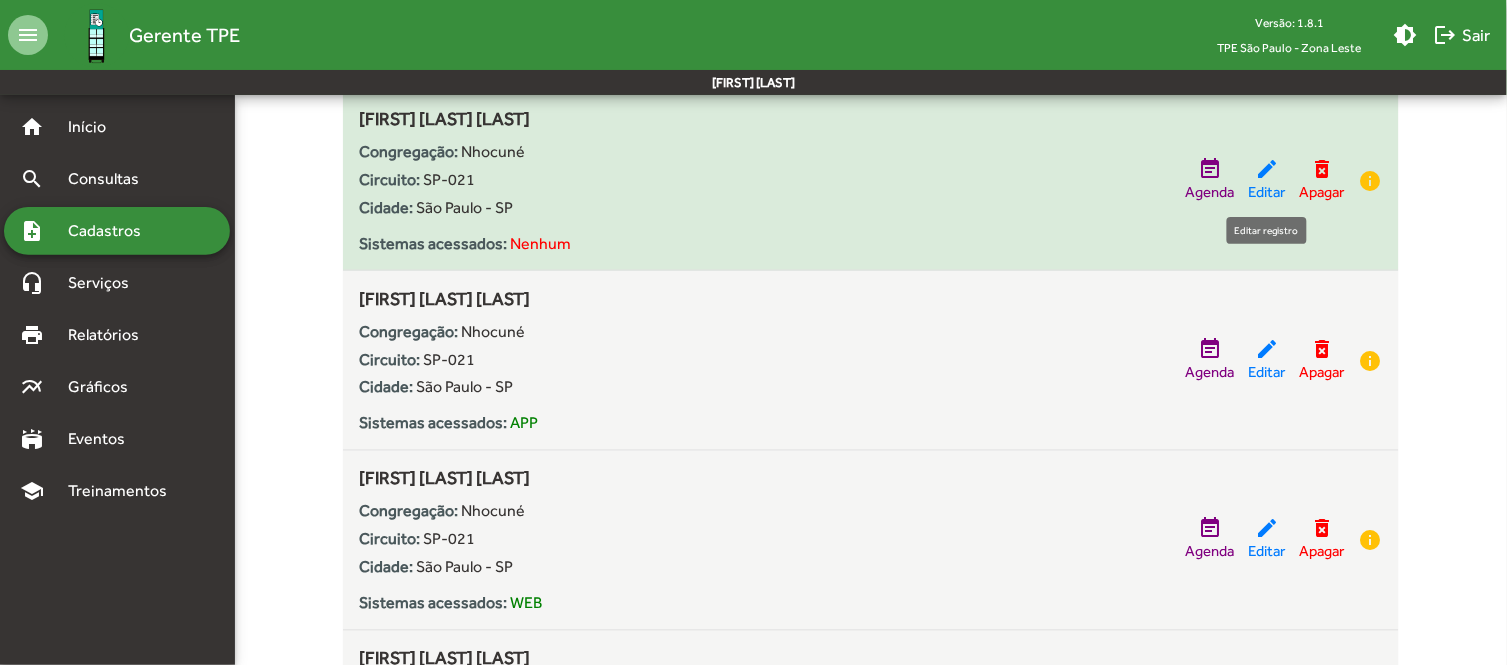 click on "edit" 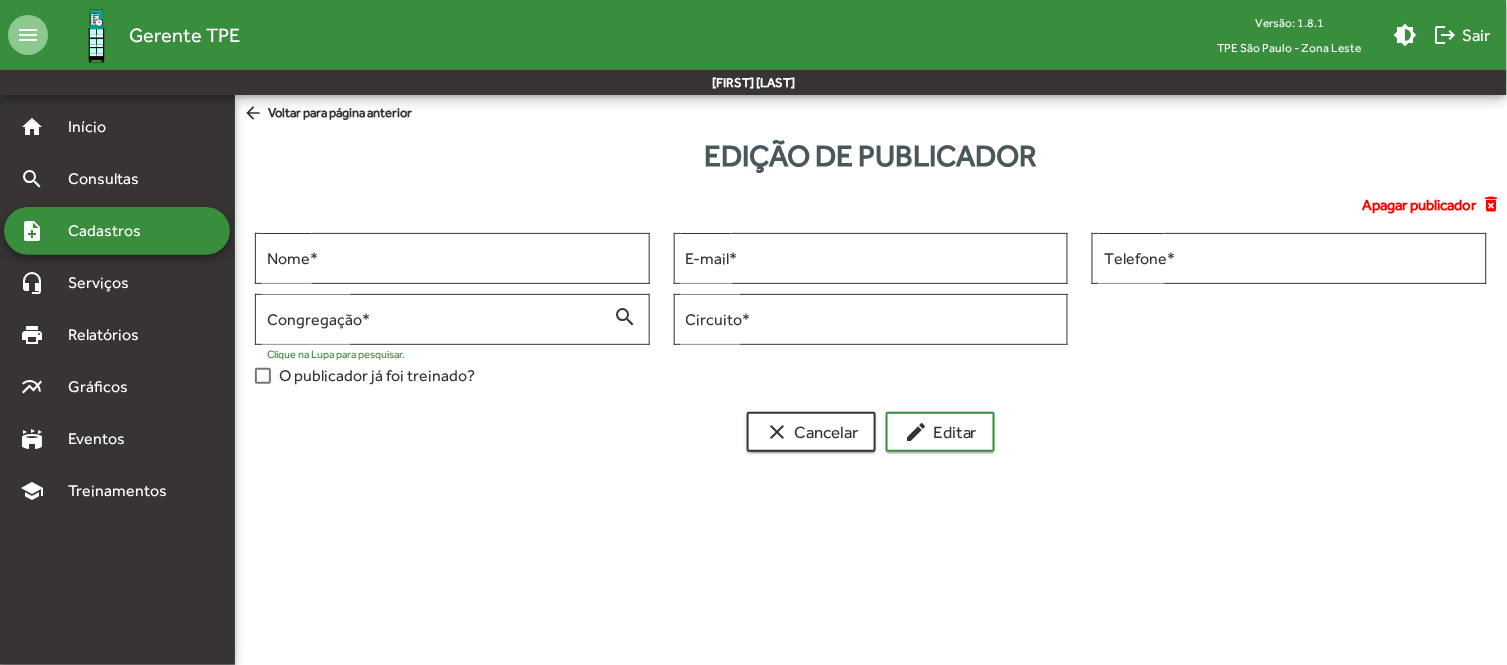 scroll, scrollTop: 0, scrollLeft: 0, axis: both 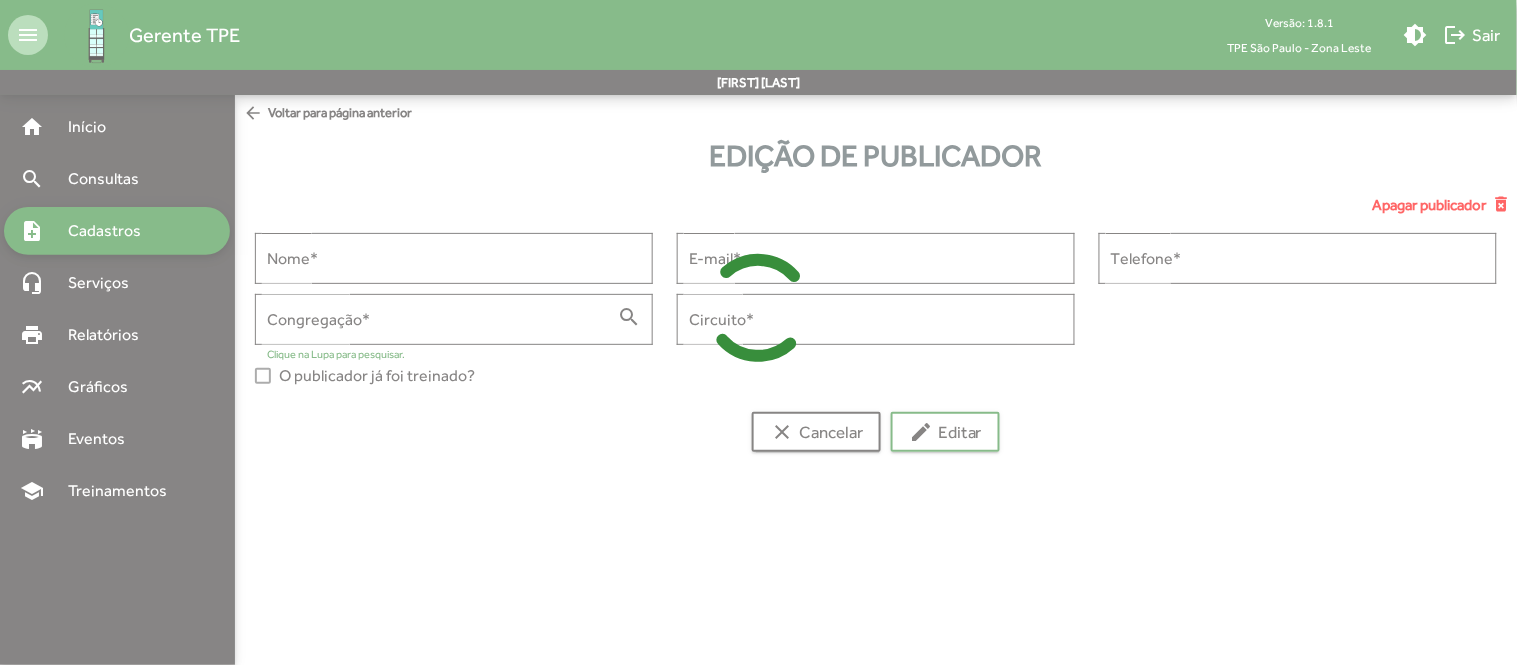 type on "**********" 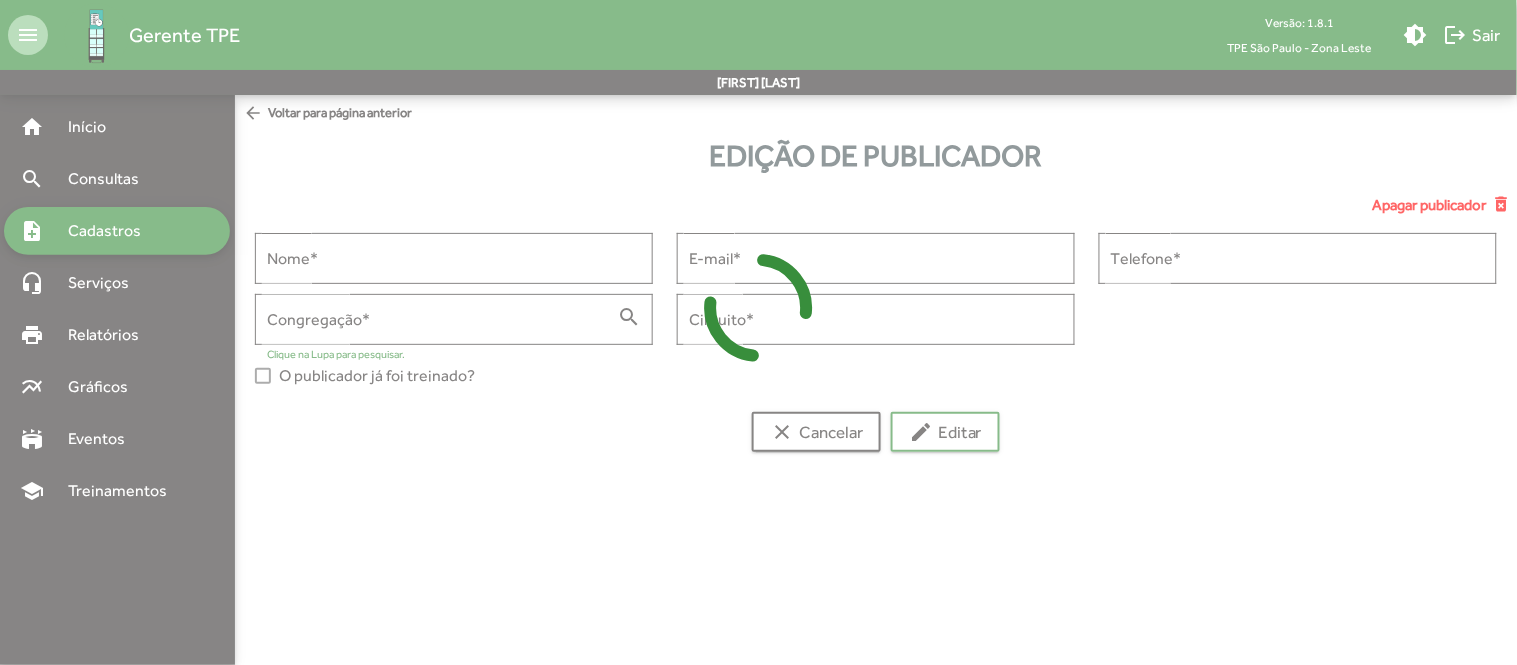 type on "**********" 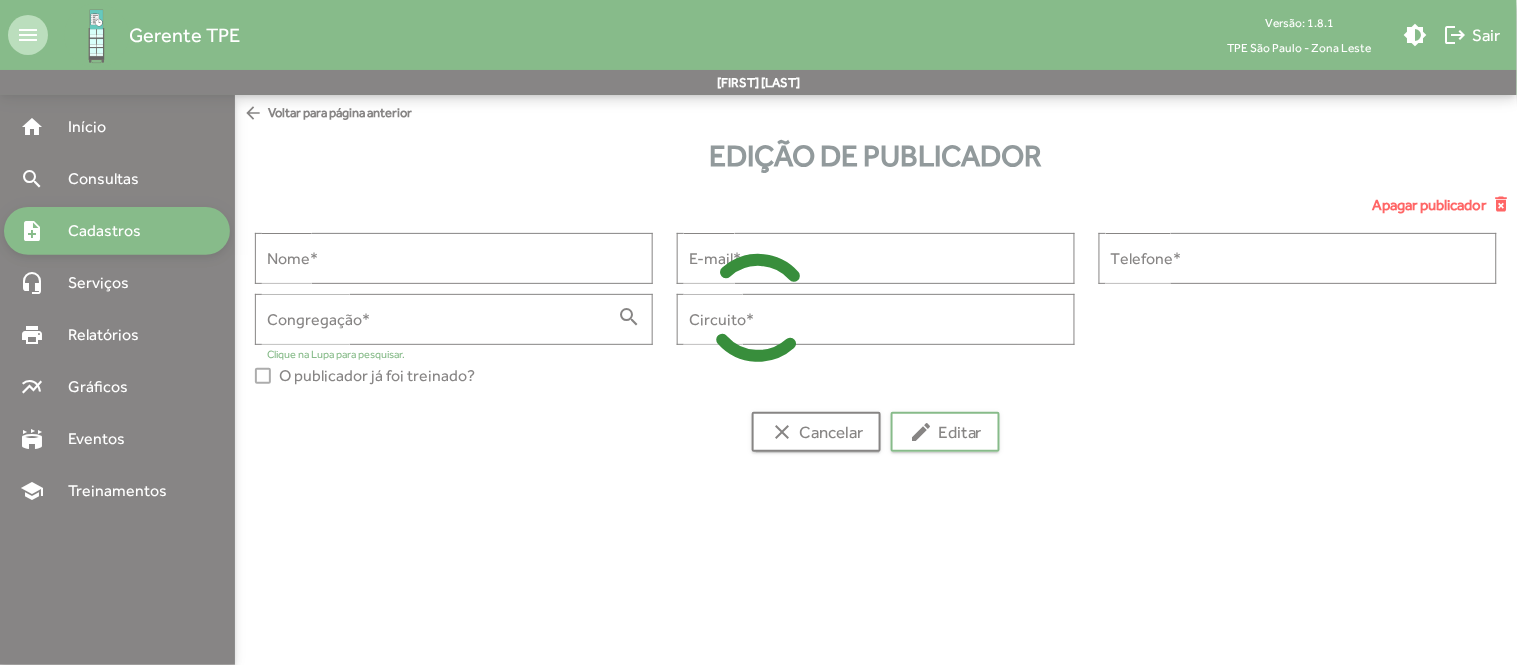 type on "**********" 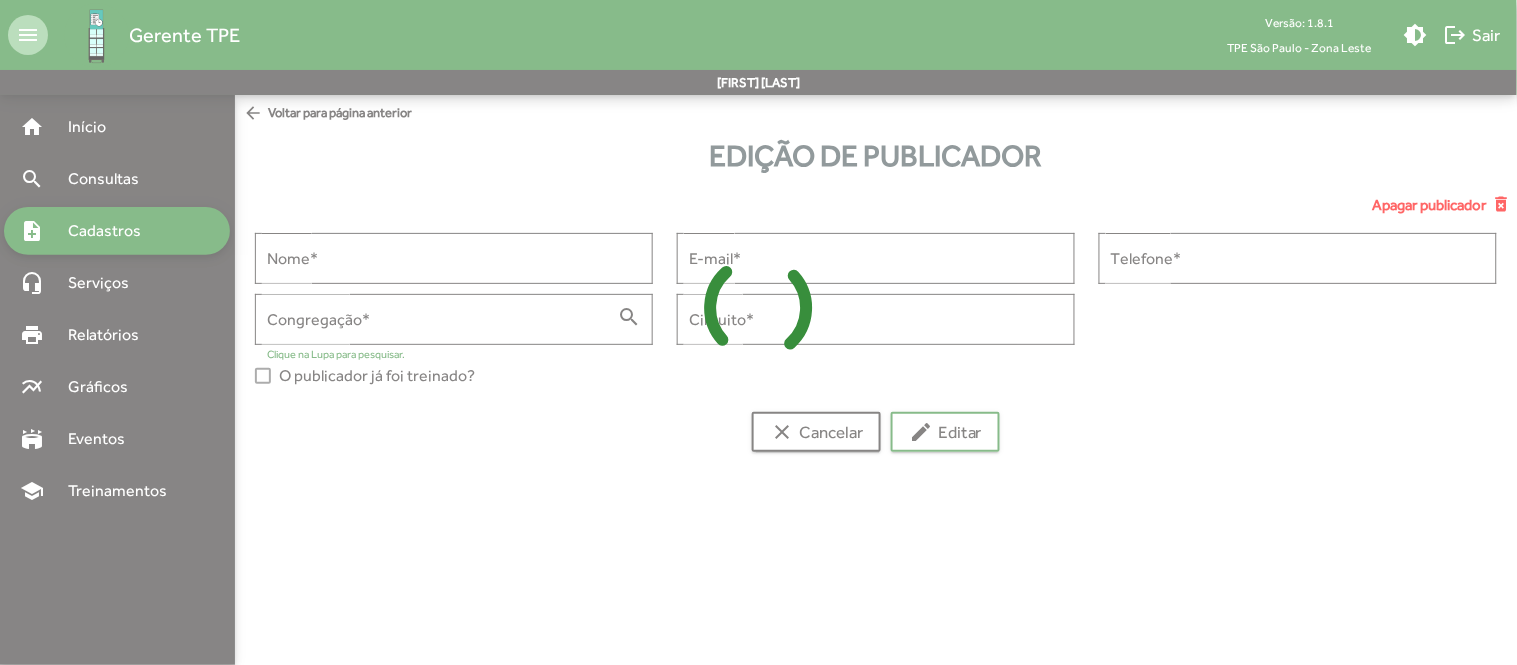 type on "**********" 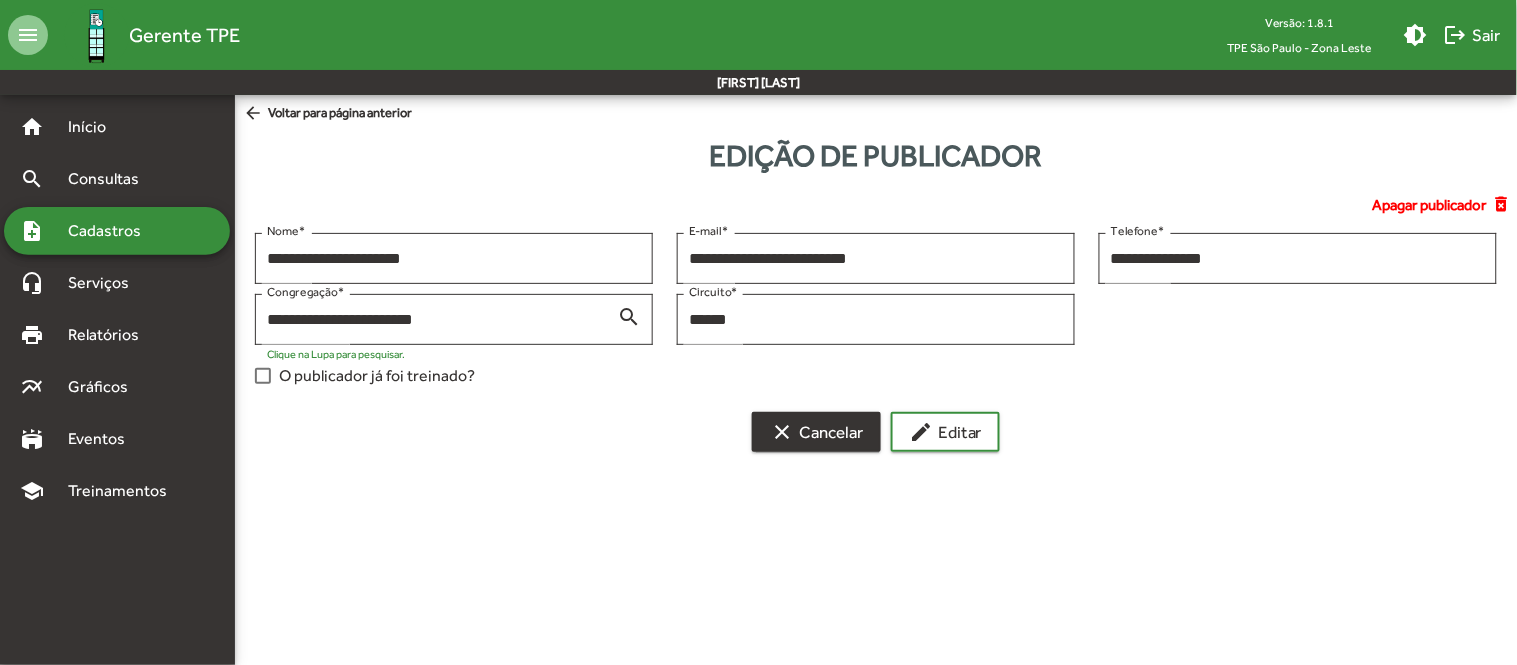 click on "clear  Cancelar" at bounding box center [816, 432] 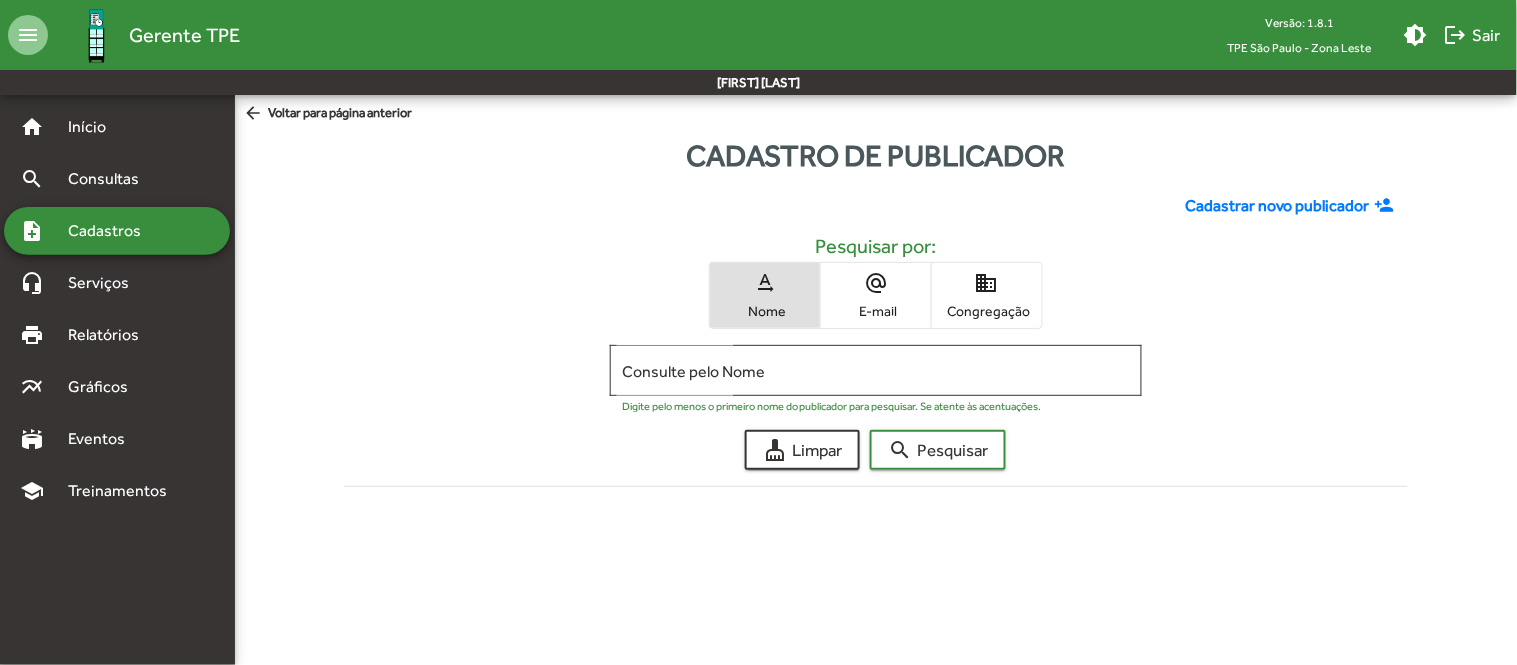 click on "Congregação" at bounding box center [987, 311] 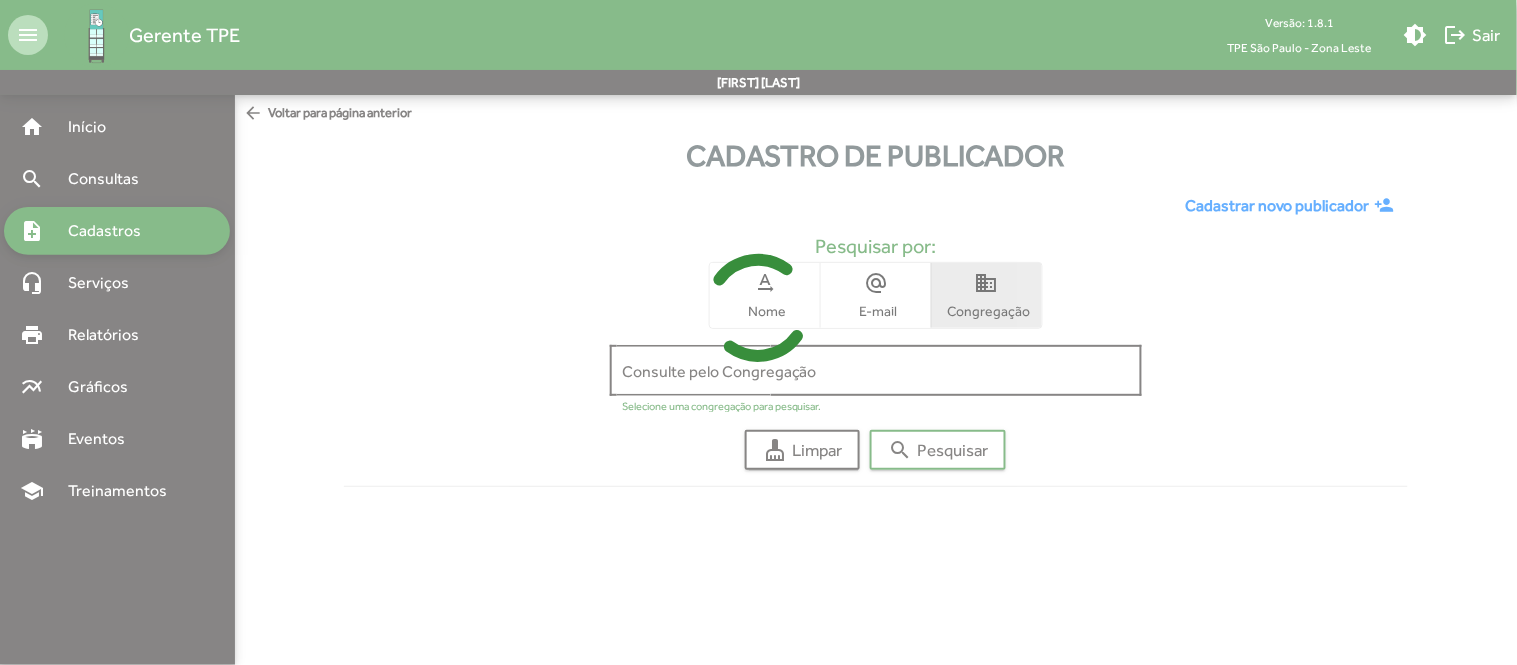 click 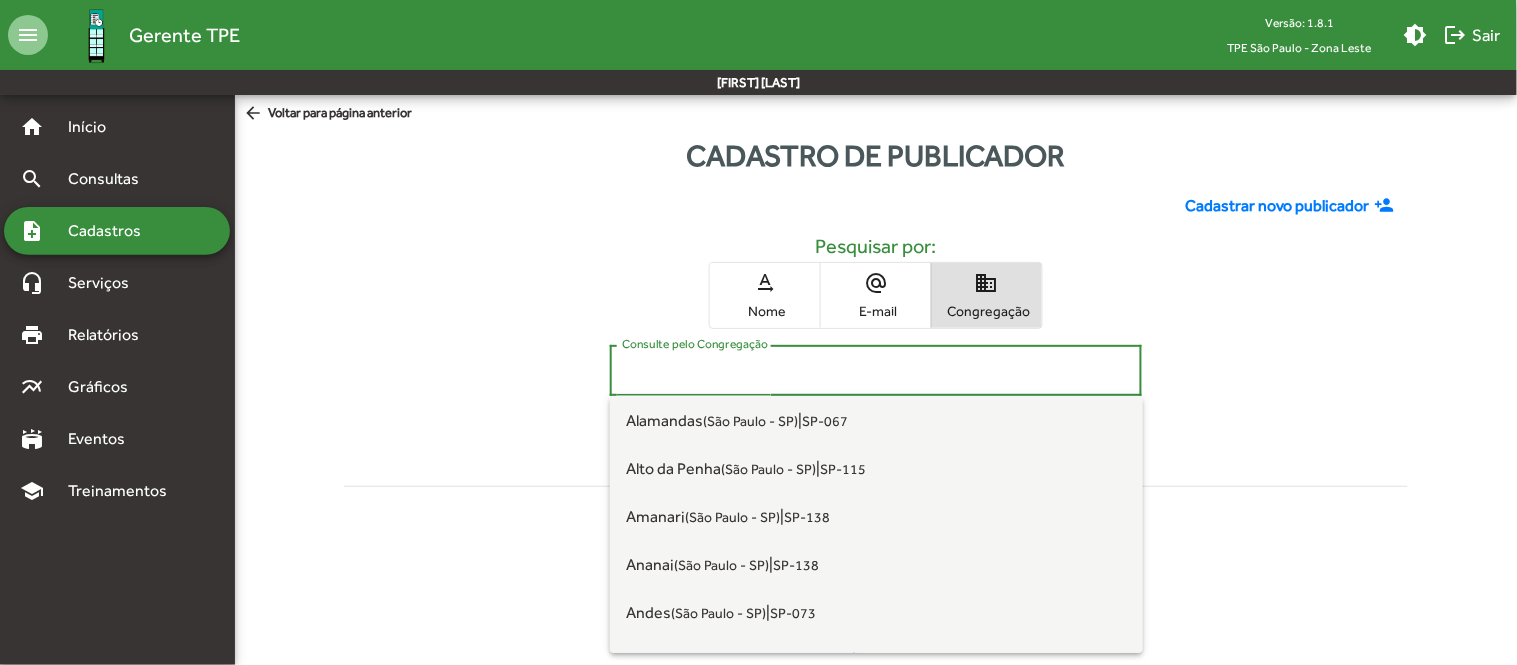 click on "Consulte pelo Congregação" at bounding box center (876, 371) 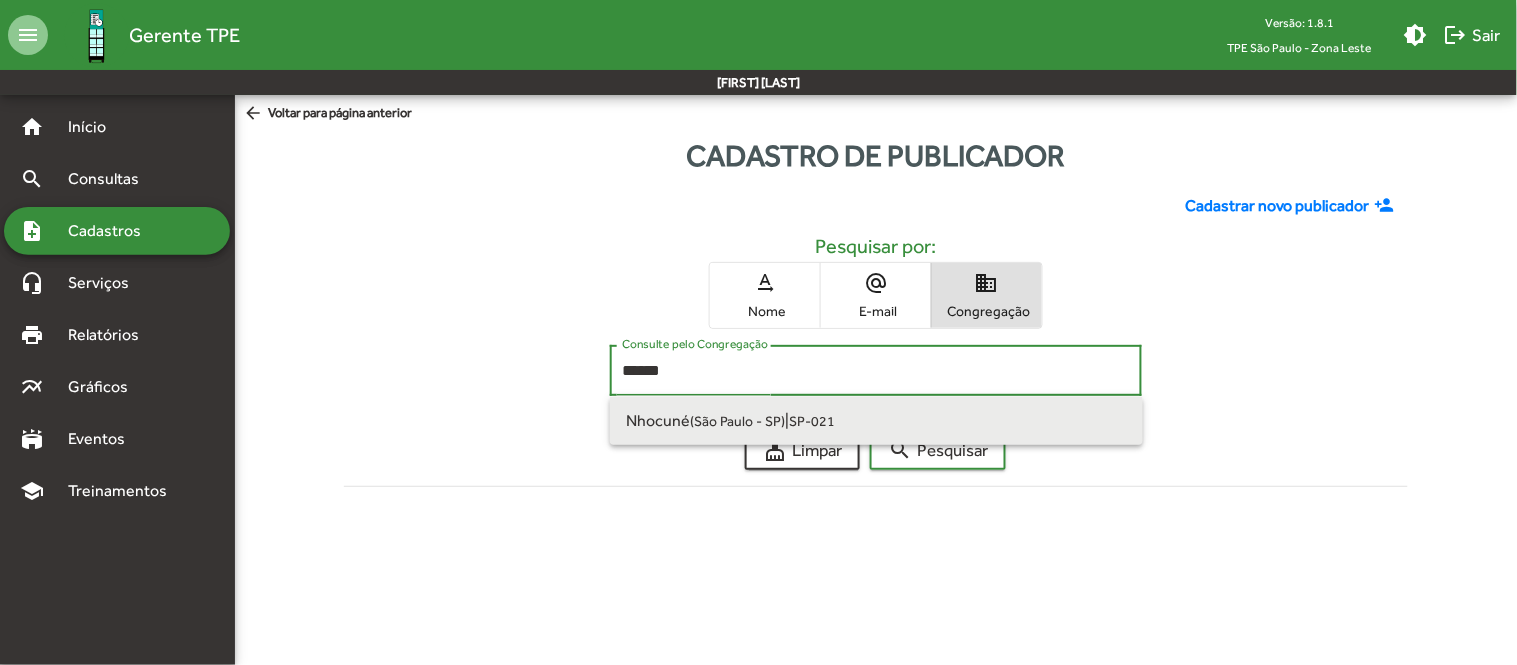 click on "(São Paulo - SP)" at bounding box center (737, 421) 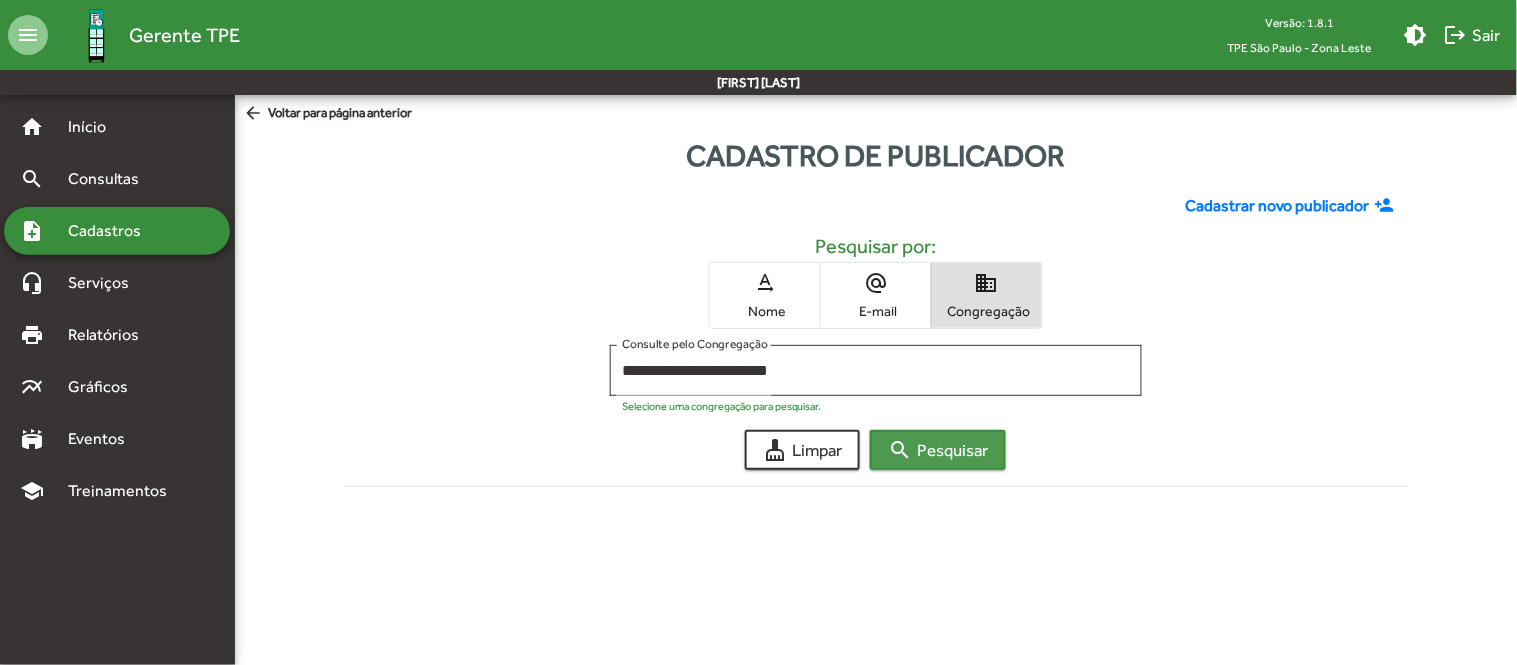 click on "search  Pesquisar" 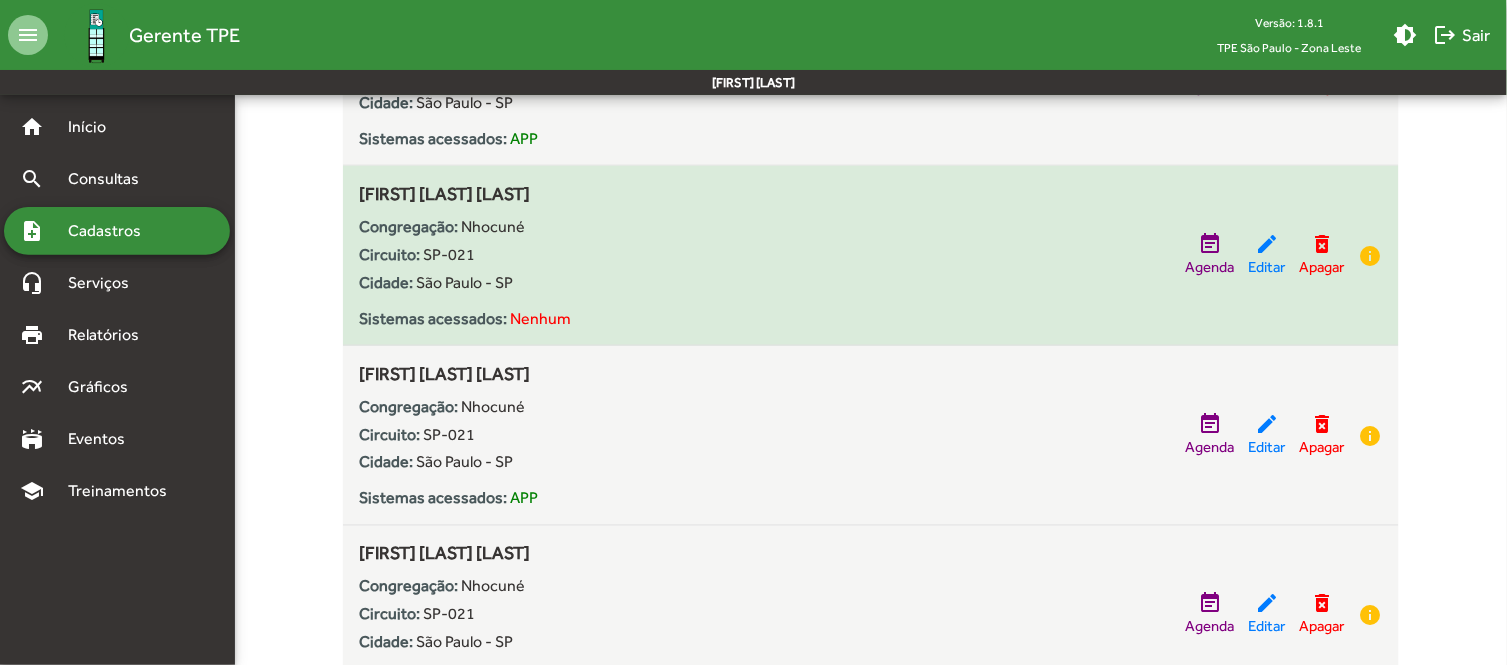 scroll, scrollTop: 592, scrollLeft: 0, axis: vertical 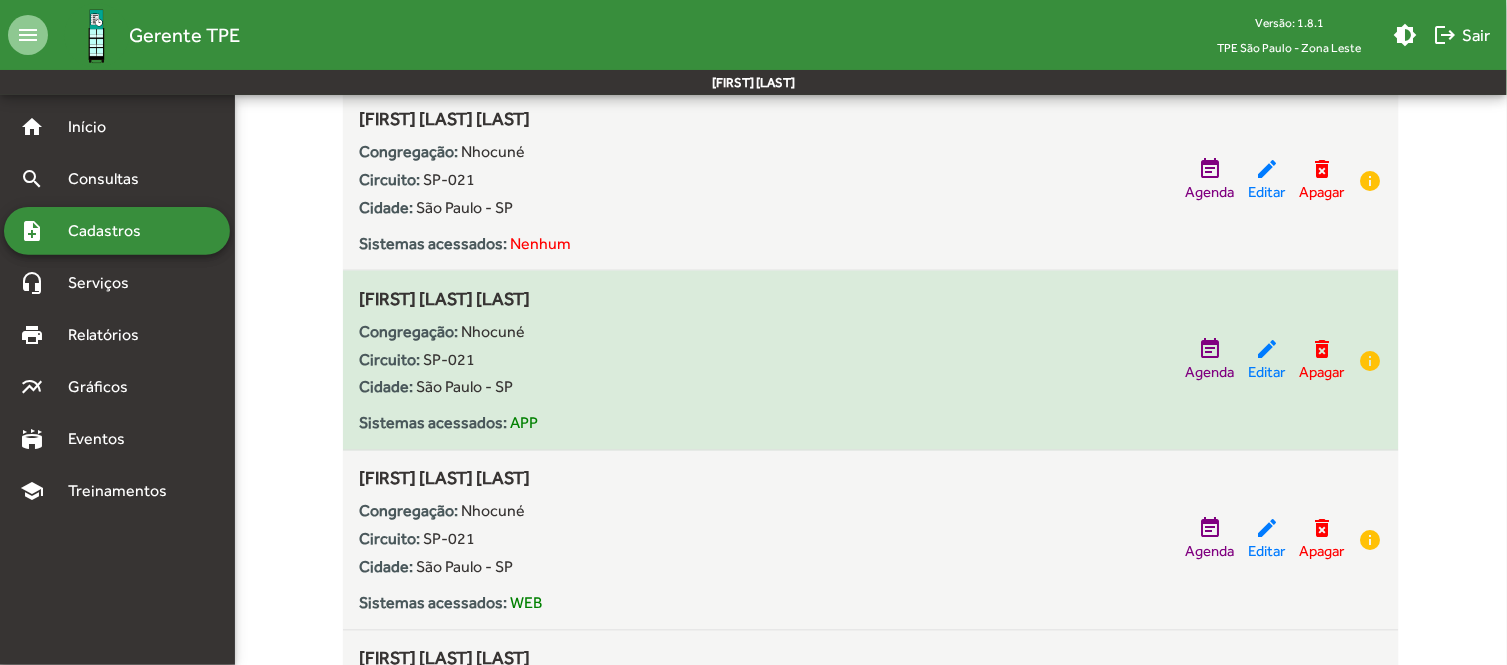 click on "Congregação:
[NEIGHBORHOOD]" 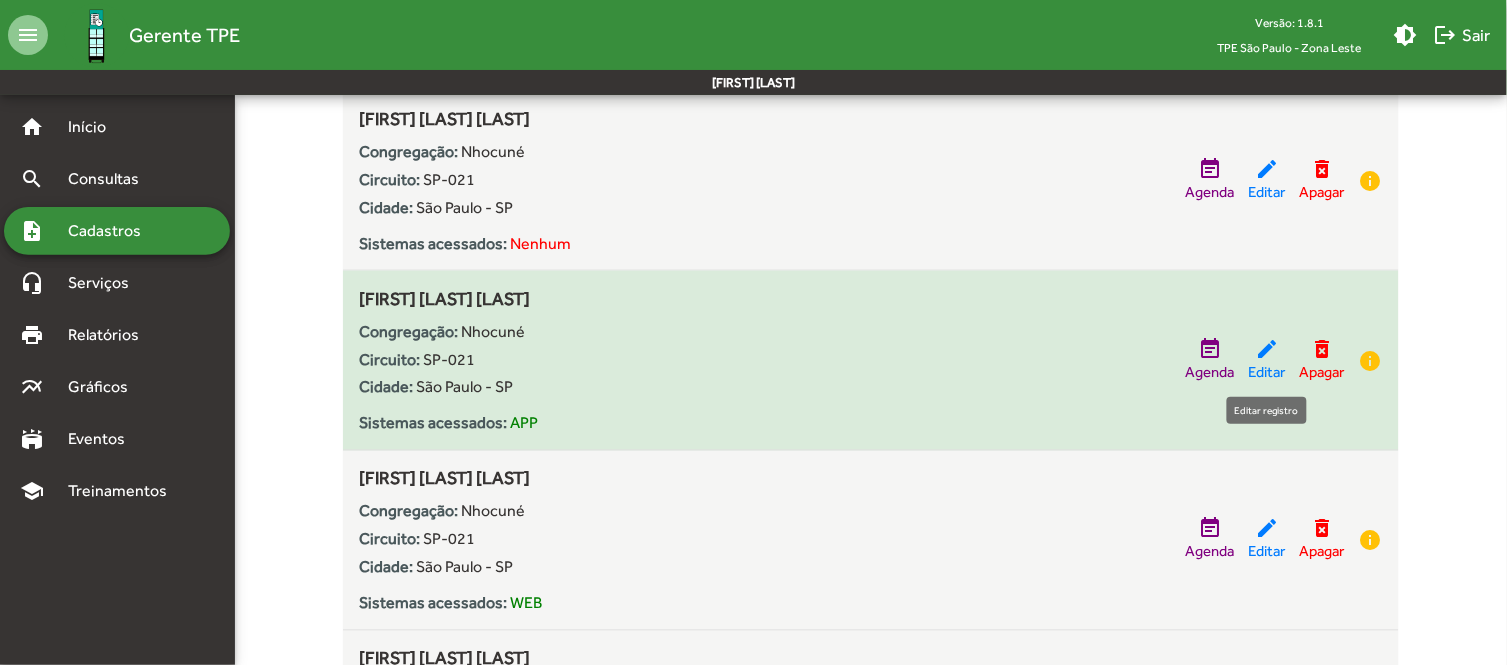 click on "edit" 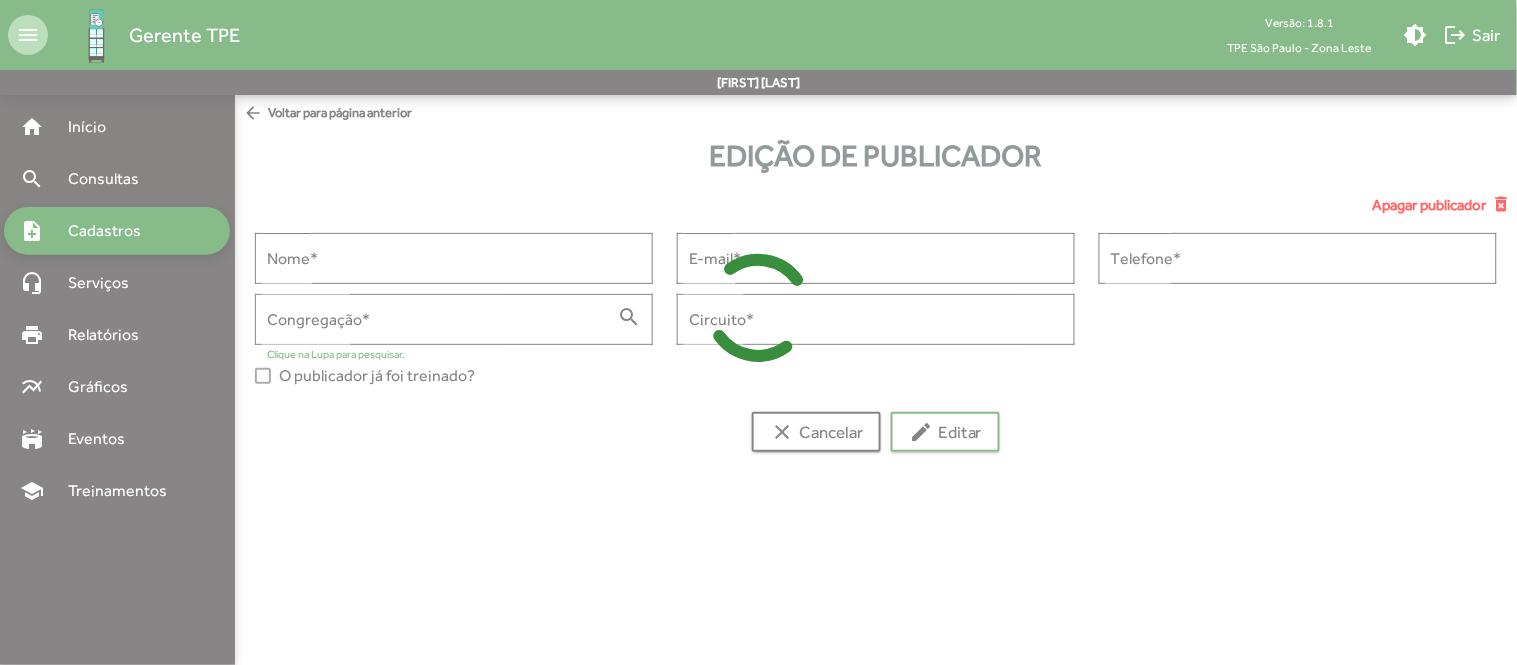 type on "**********" 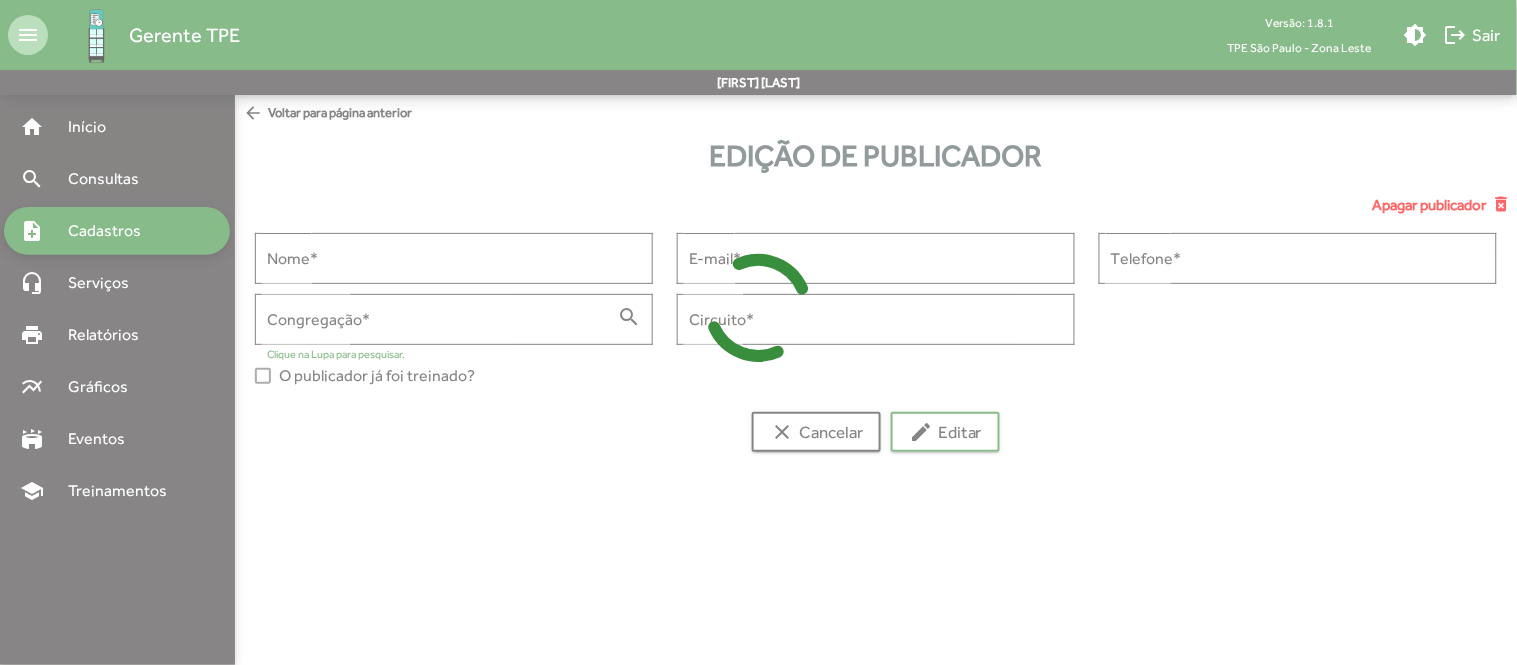 type on "**********" 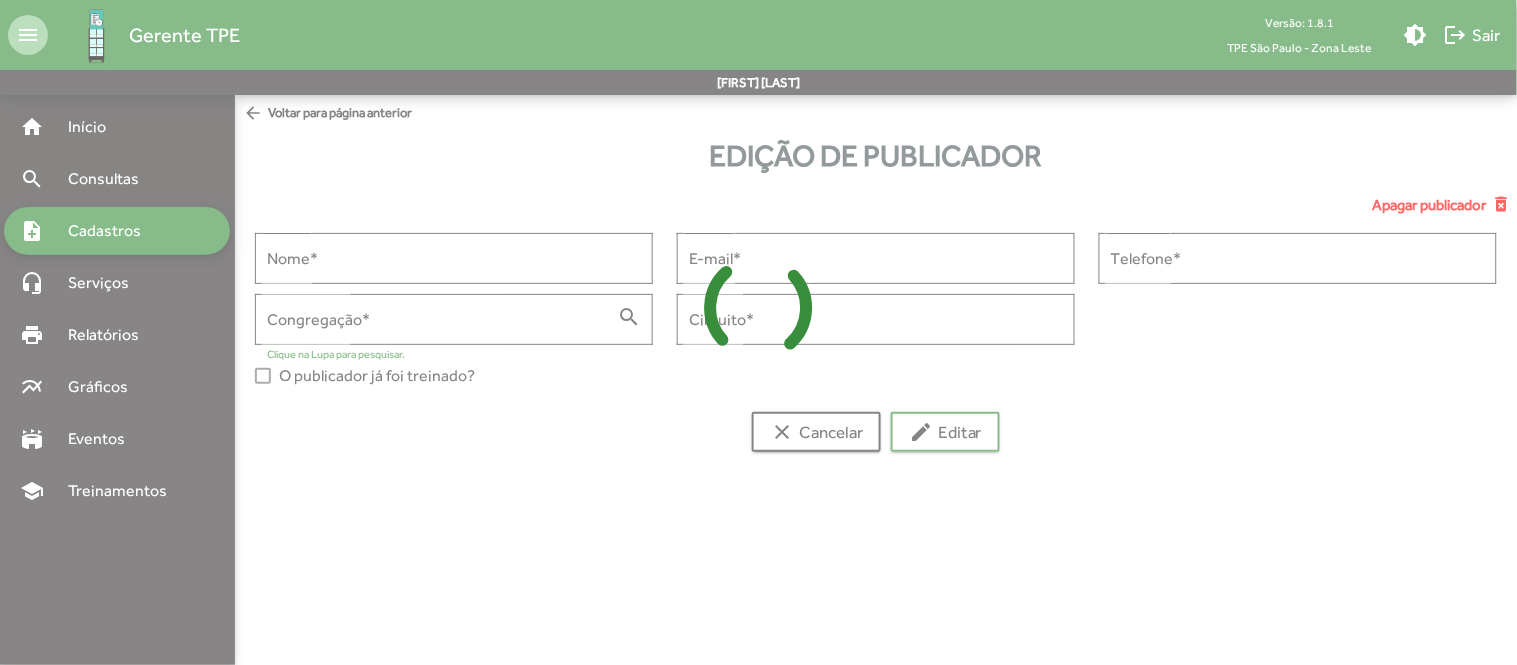 type on "**********" 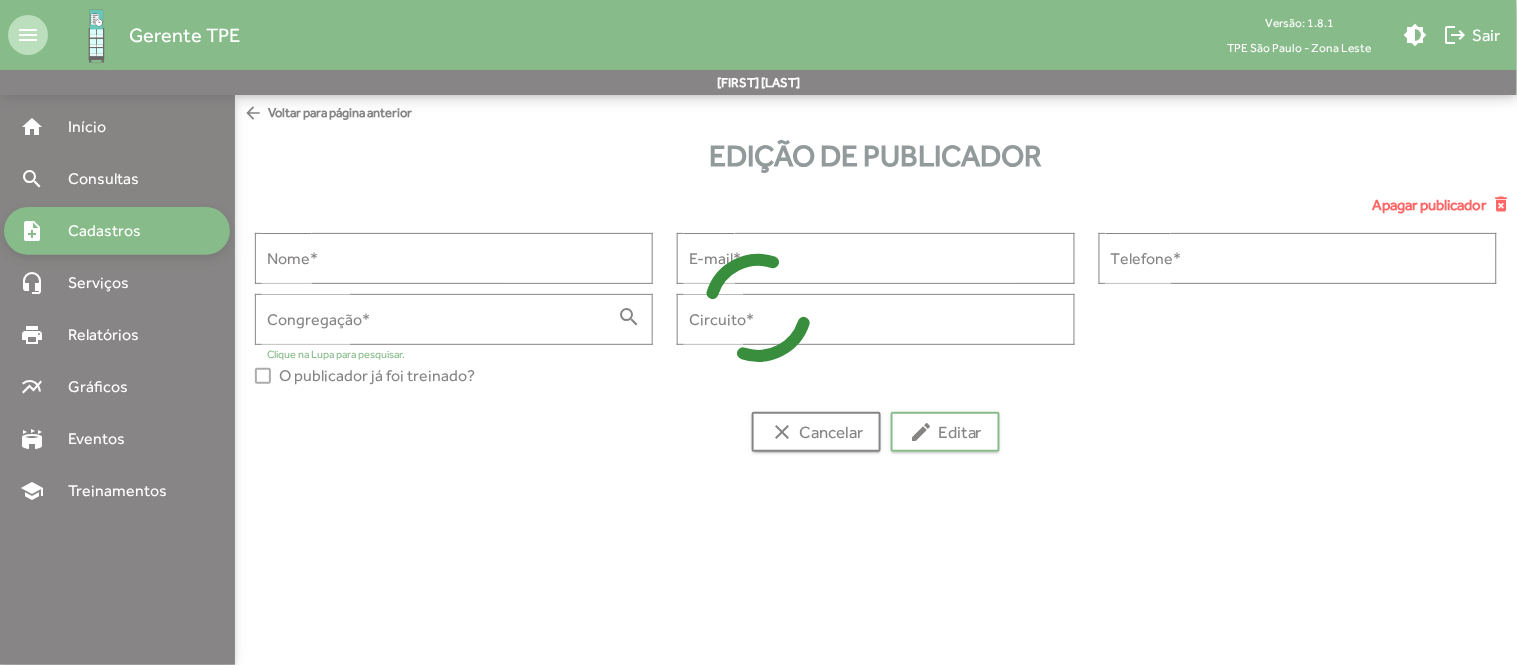 type on "*******" 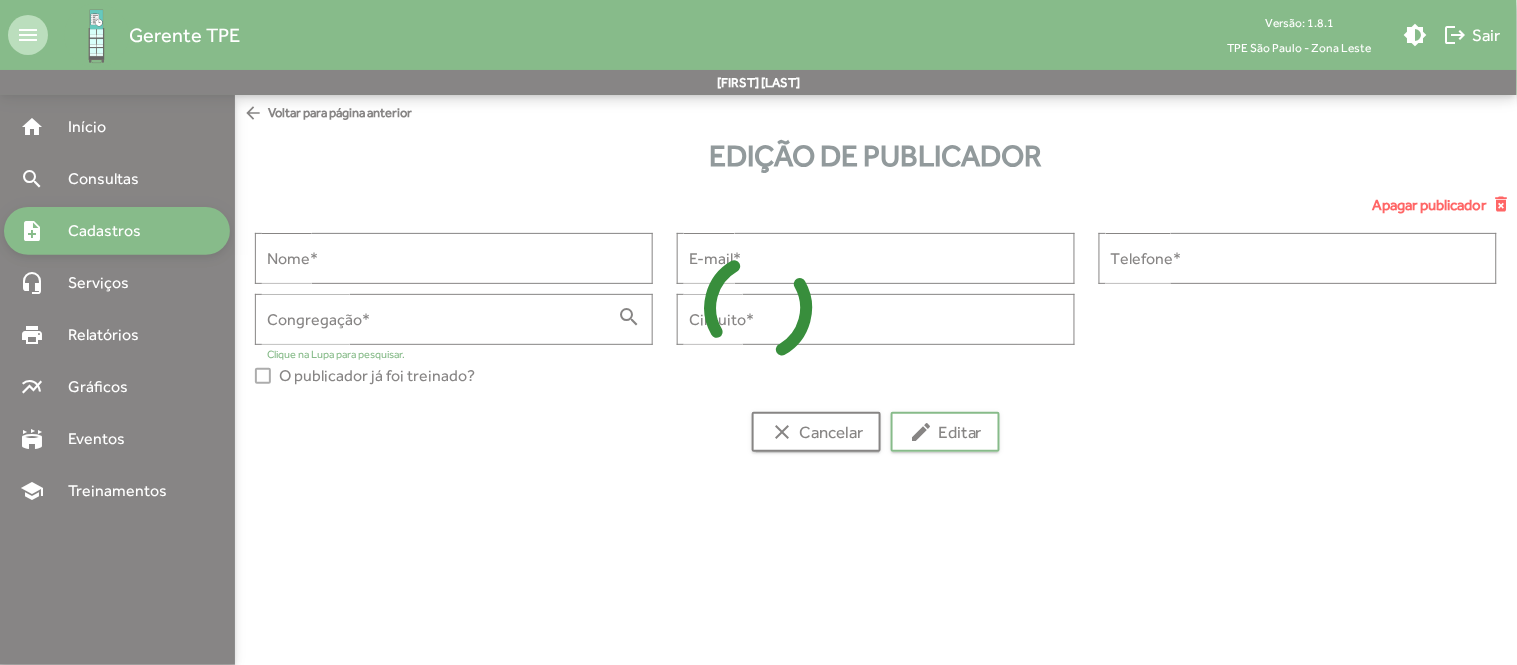 type on "******" 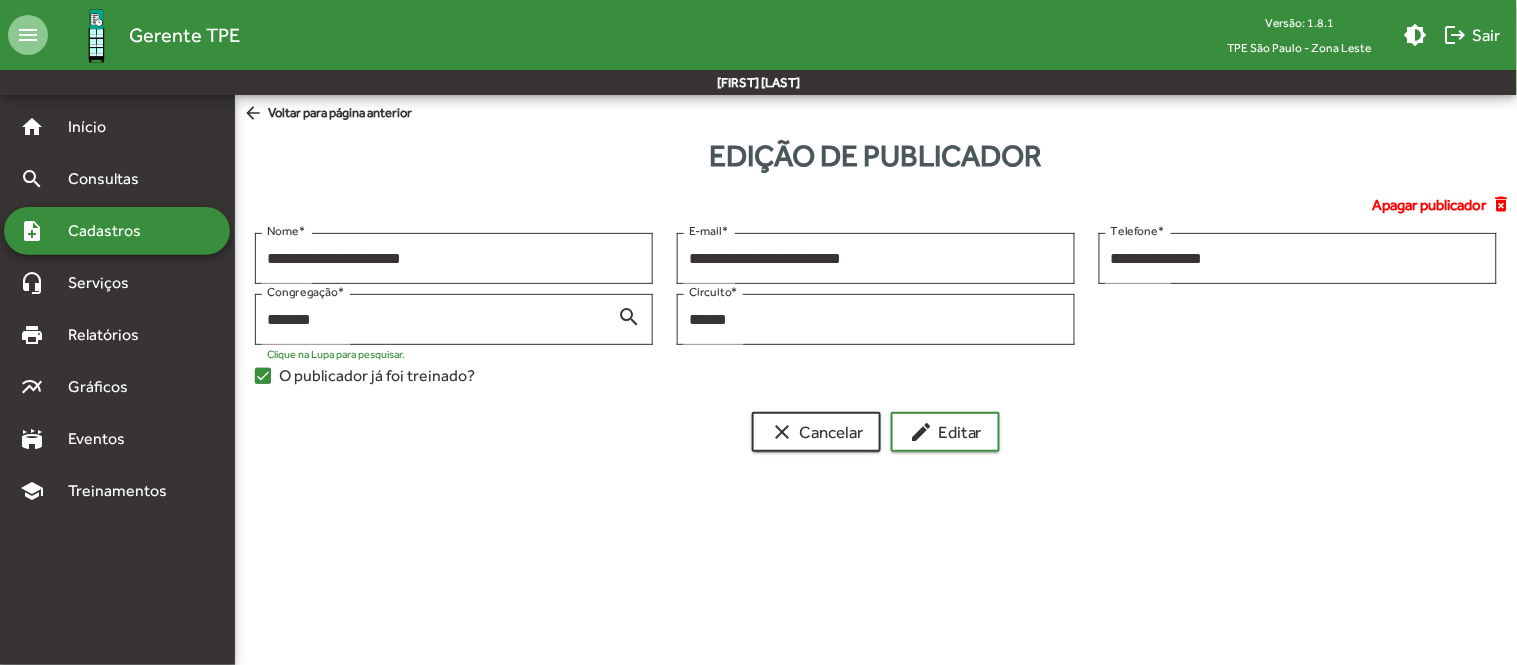 click on "arrow_back  Voltar para página anterior" 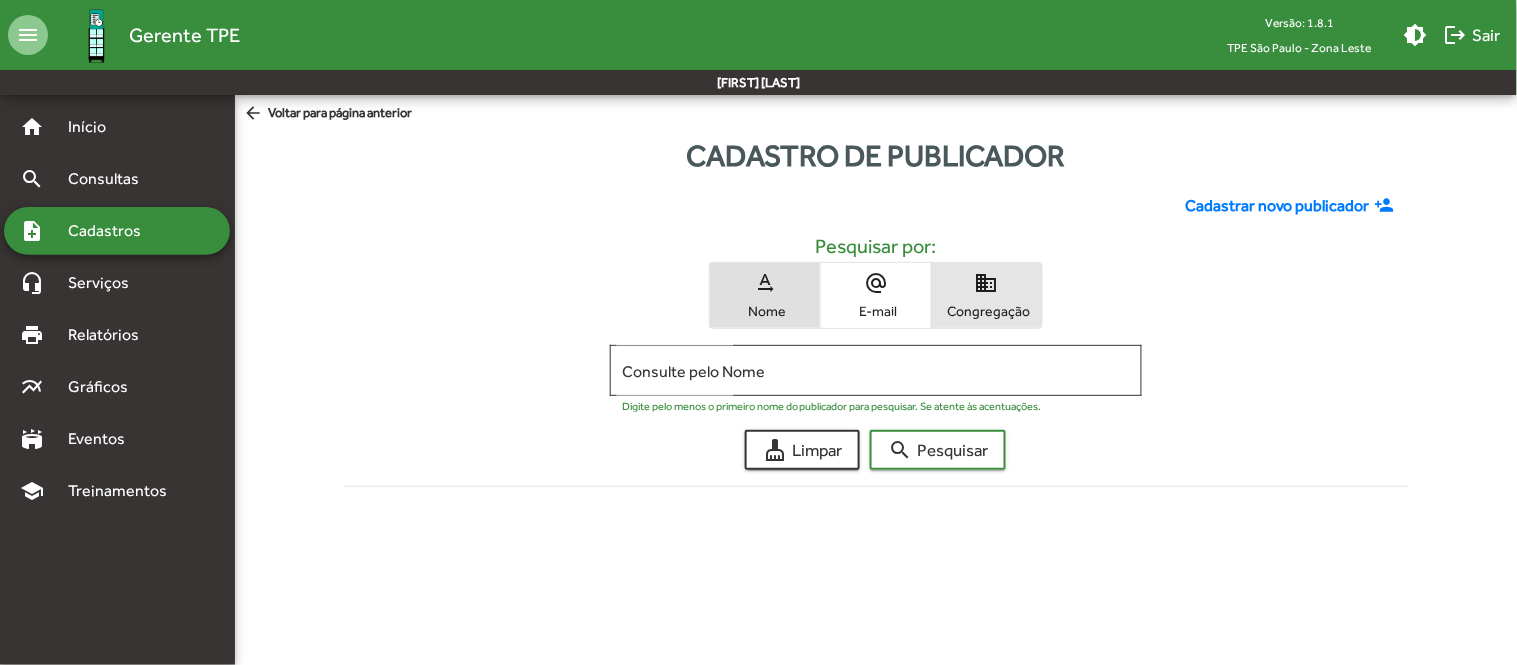 click on "domain Congregação" at bounding box center [987, 295] 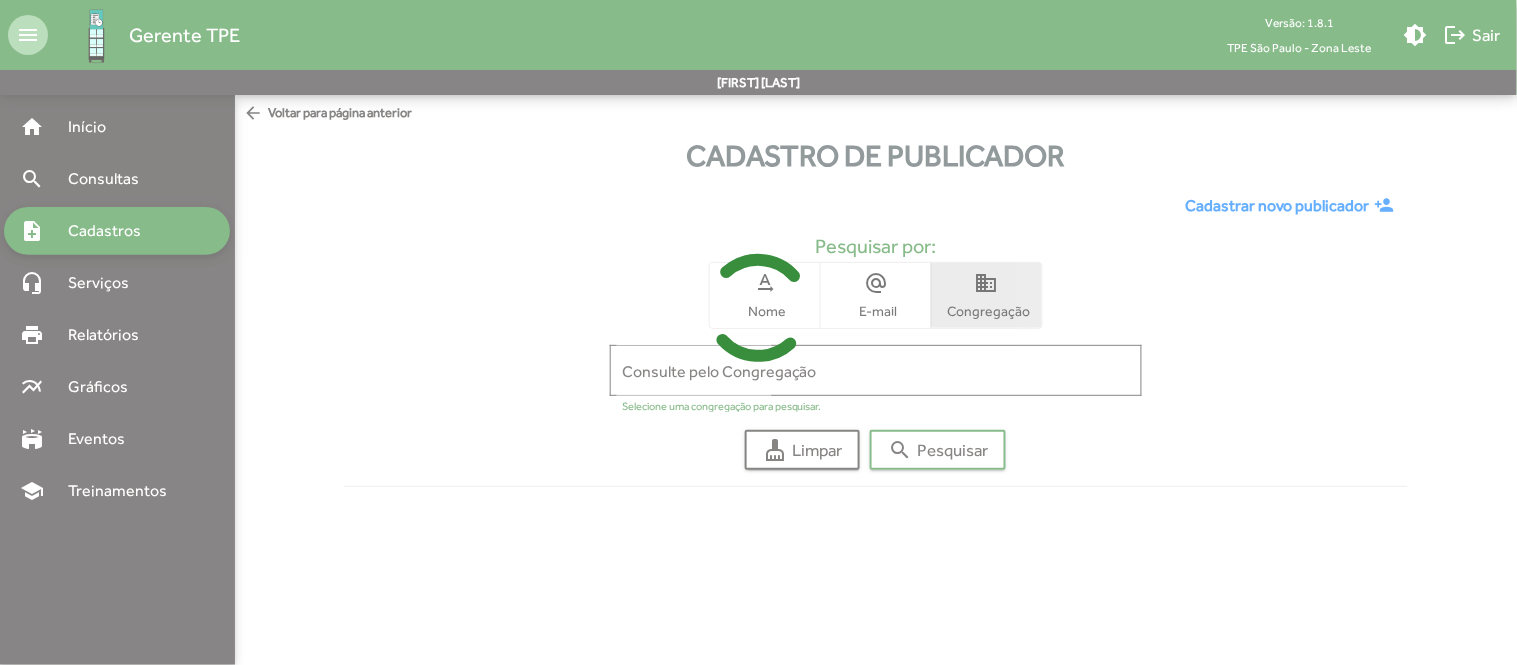 click 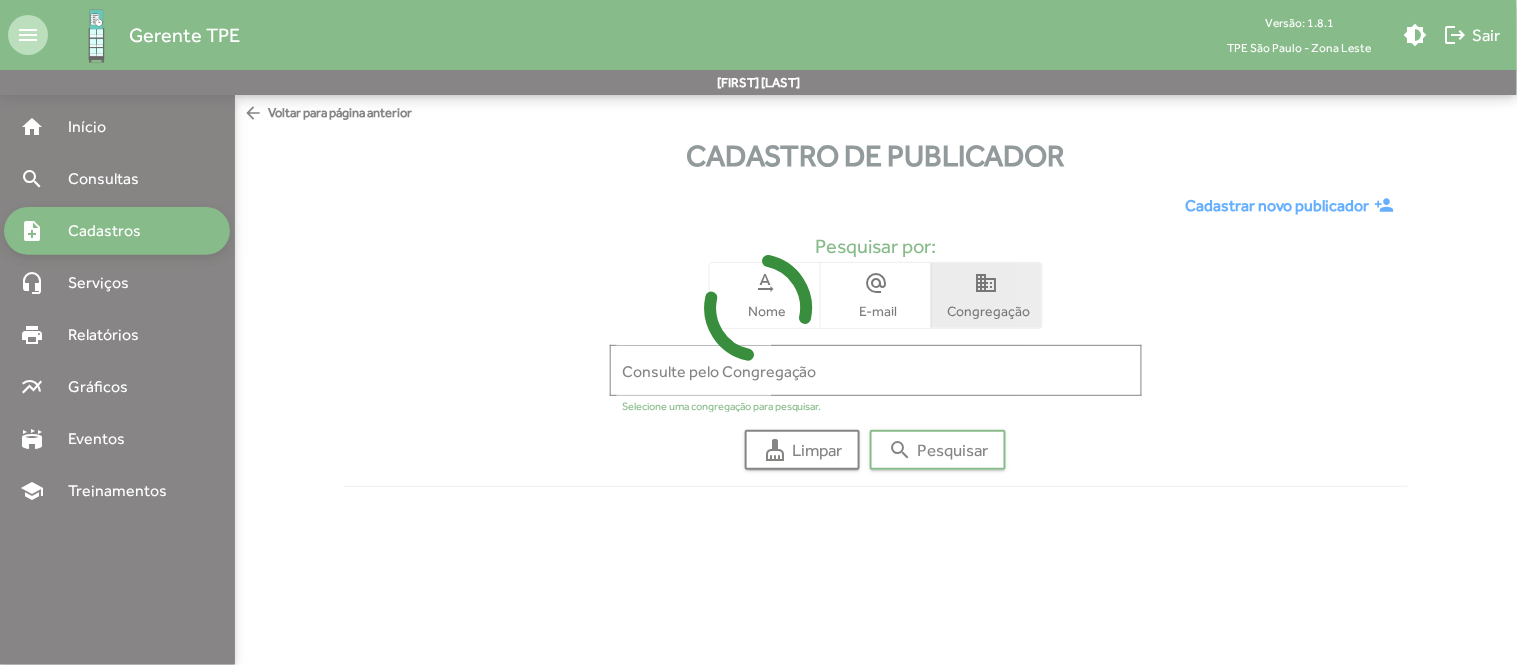 click on "Consulte pelo Congregação" at bounding box center [876, 371] 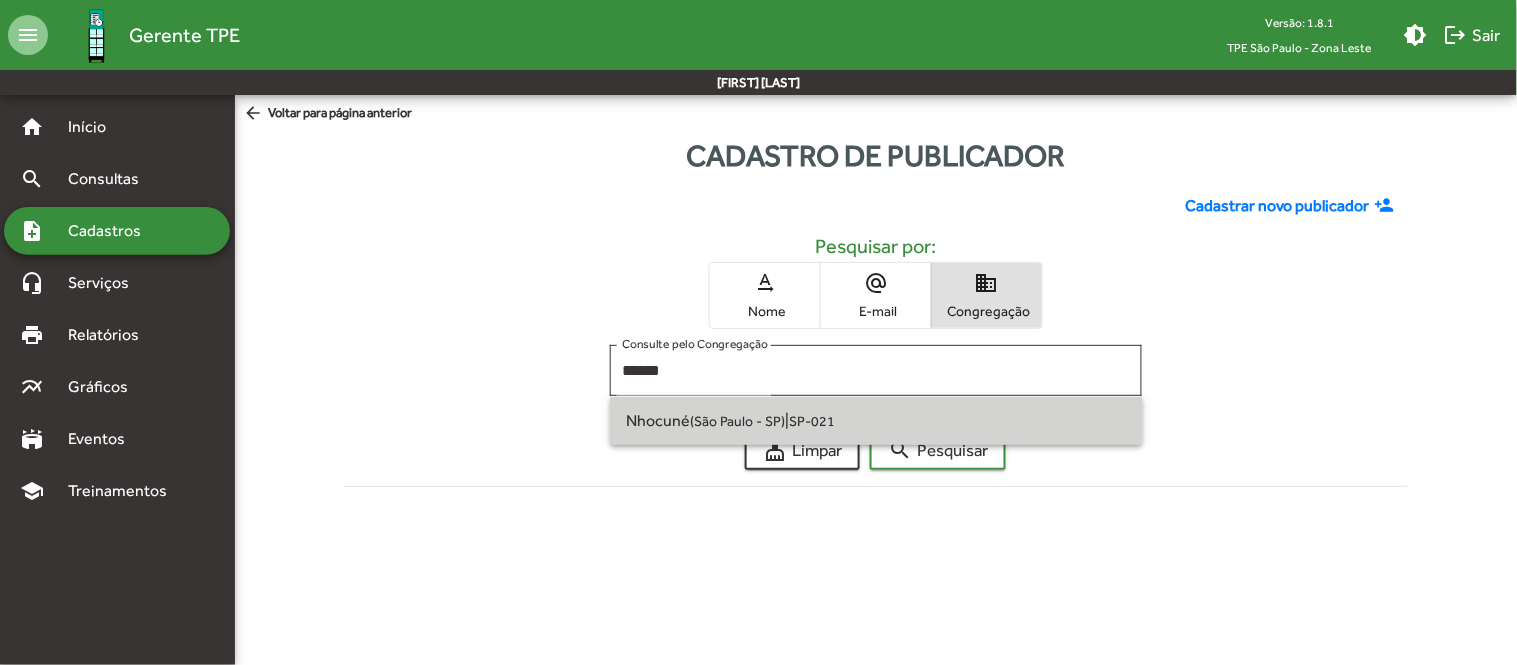 click on "(São Paulo - SP)" at bounding box center [737, 421] 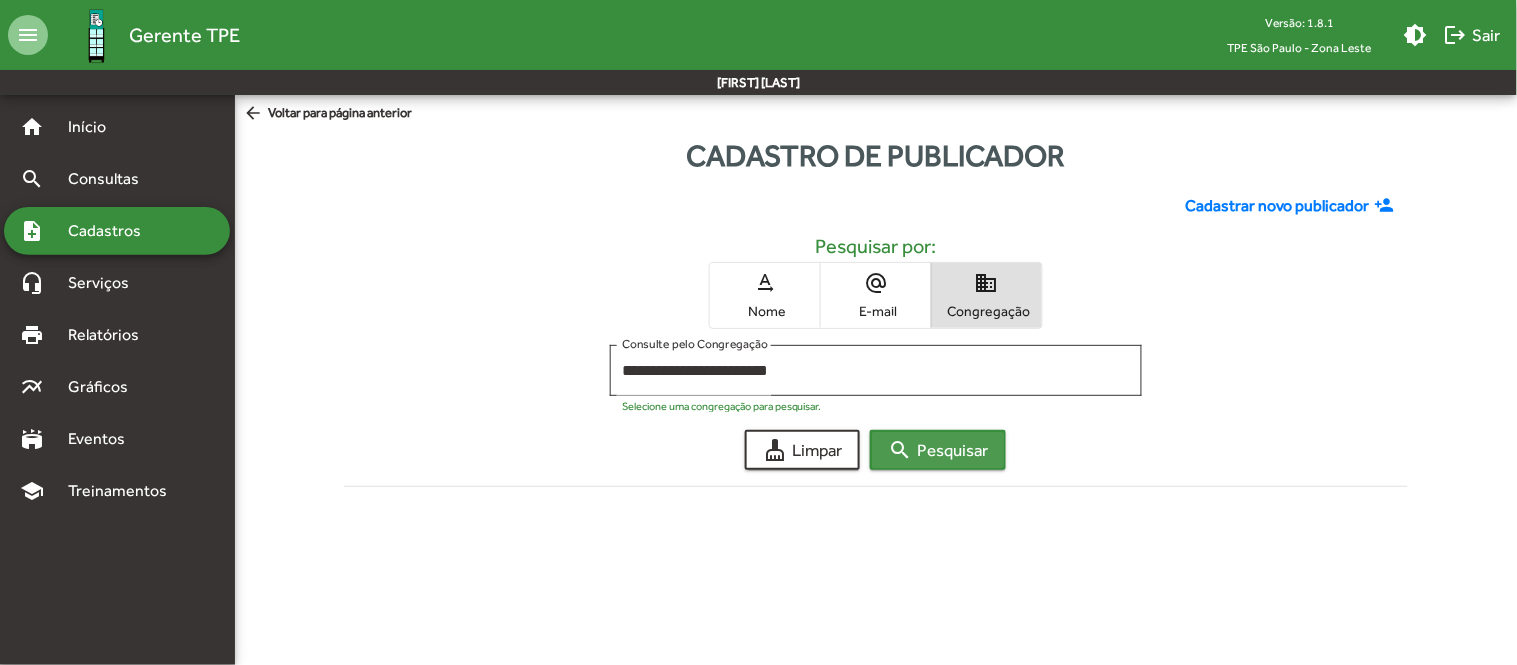 click on "search  Pesquisar" 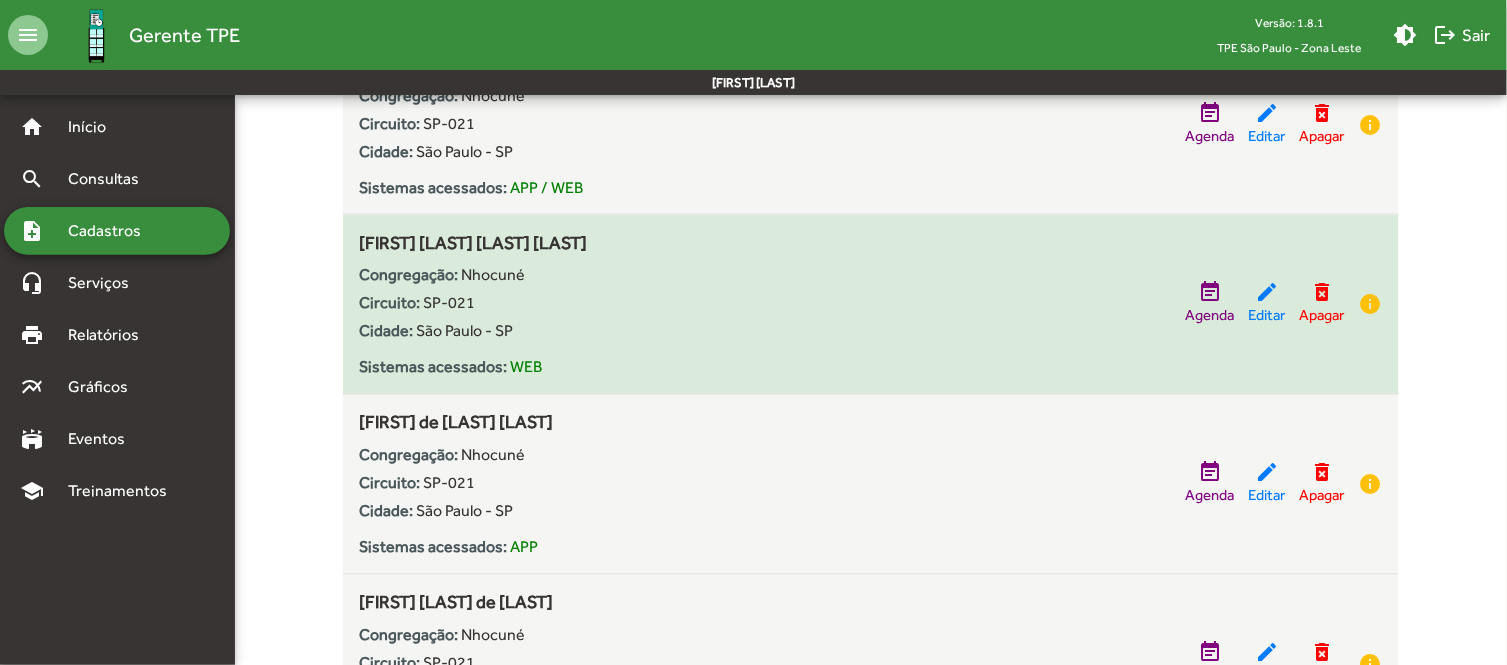 scroll, scrollTop: 2666, scrollLeft: 0, axis: vertical 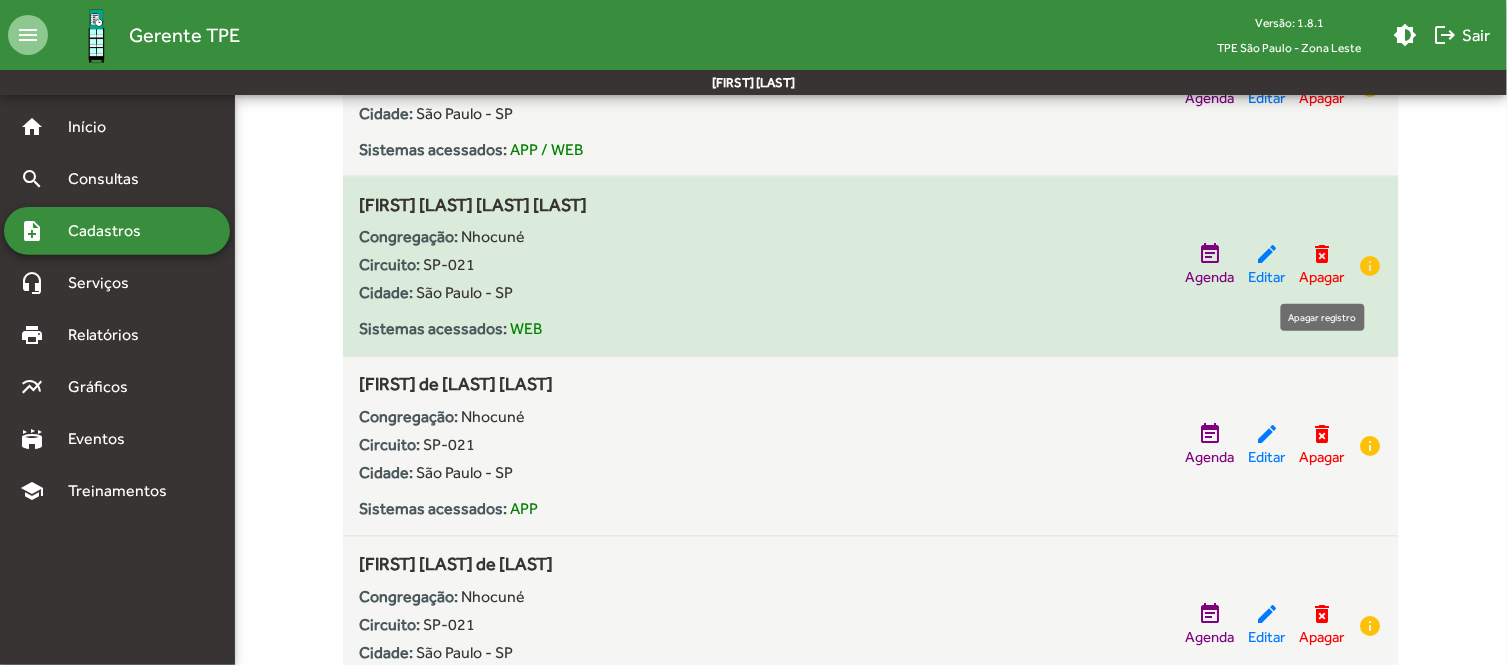 click on "Apagar" 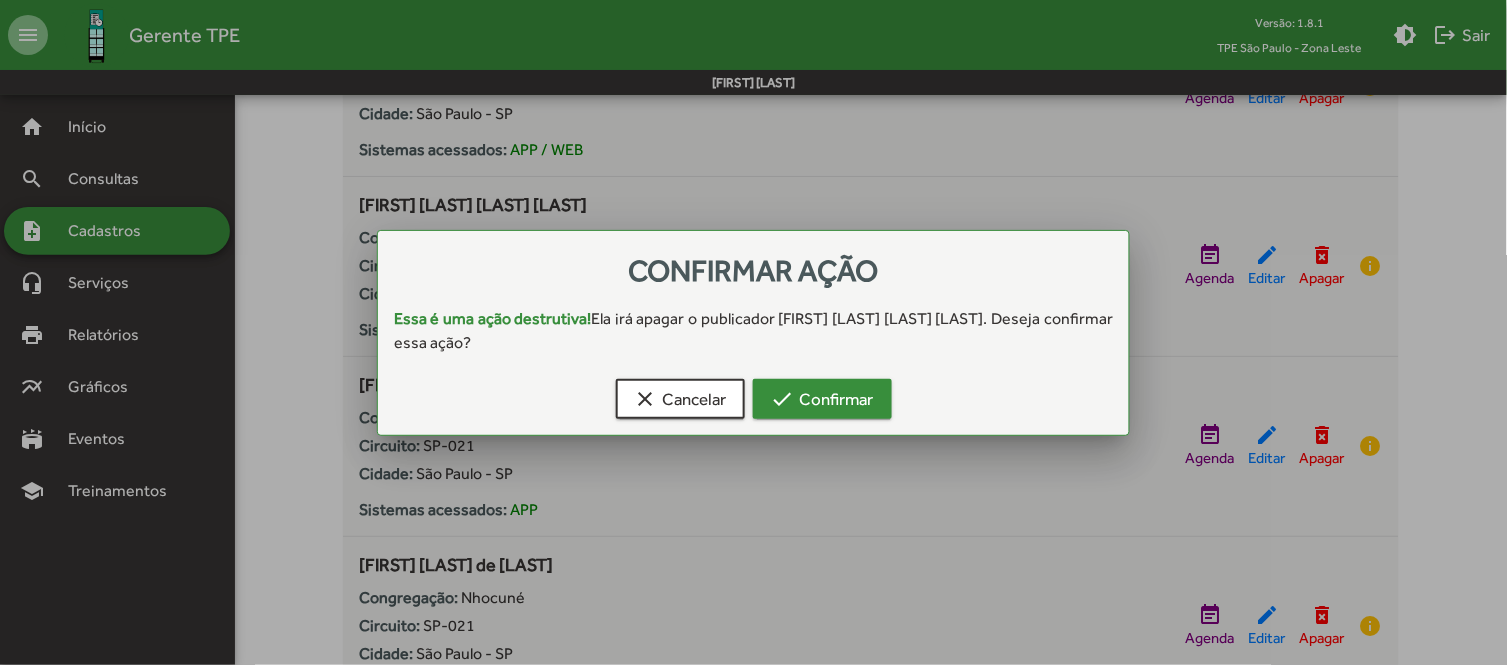 click on "check  Confirmar" at bounding box center [822, 399] 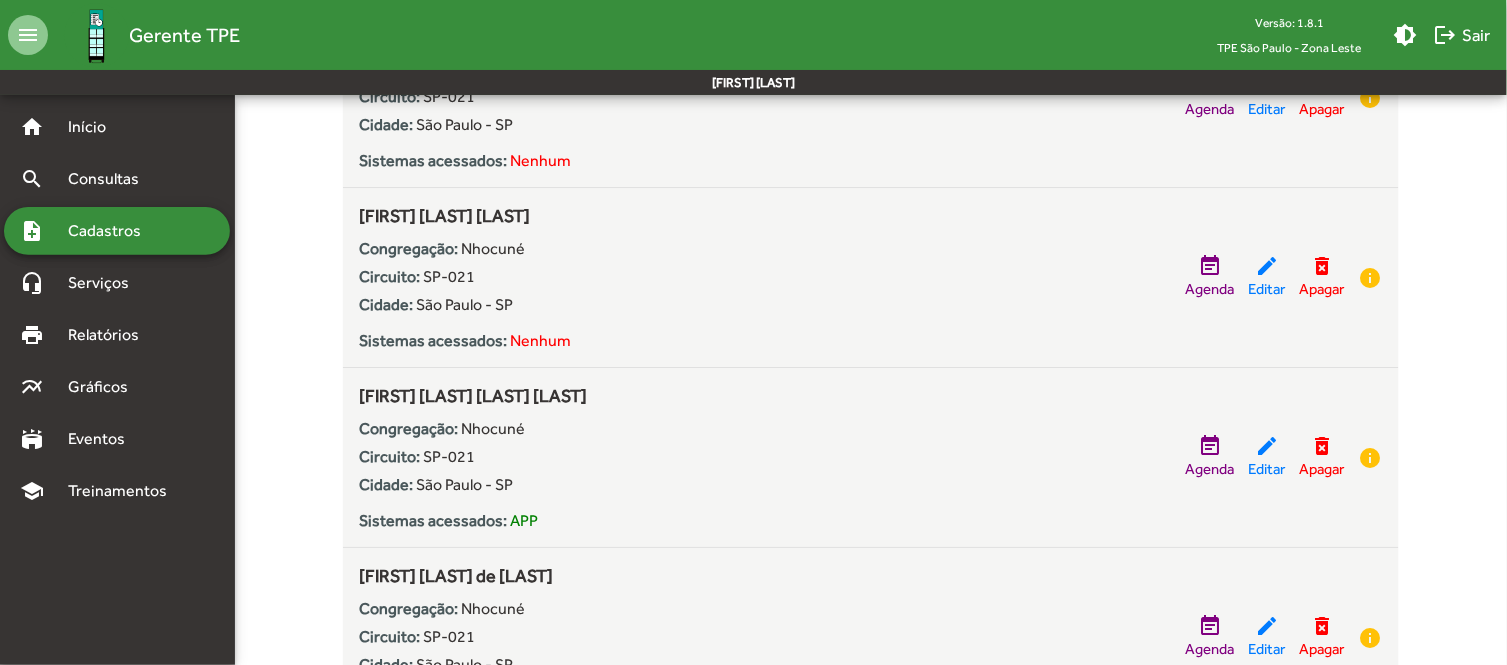 scroll, scrollTop: 3852, scrollLeft: 0, axis: vertical 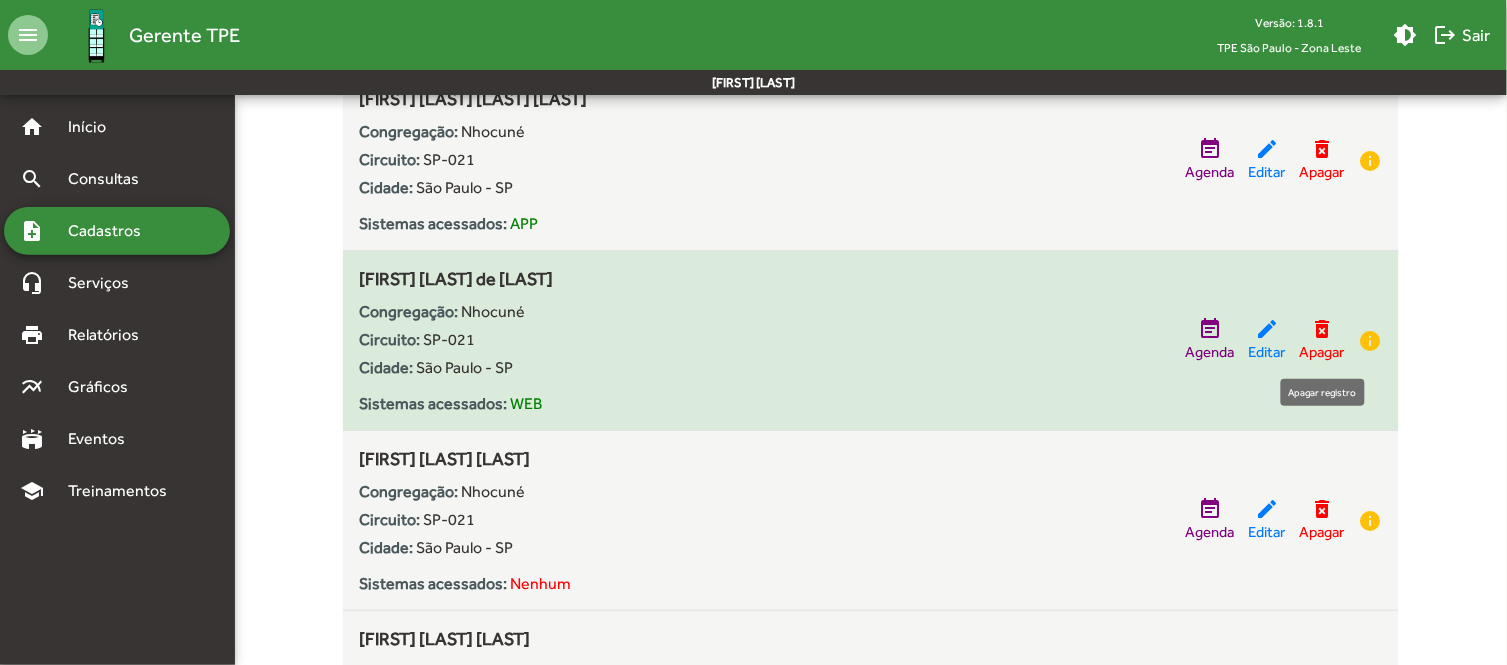 click on "delete_forever" 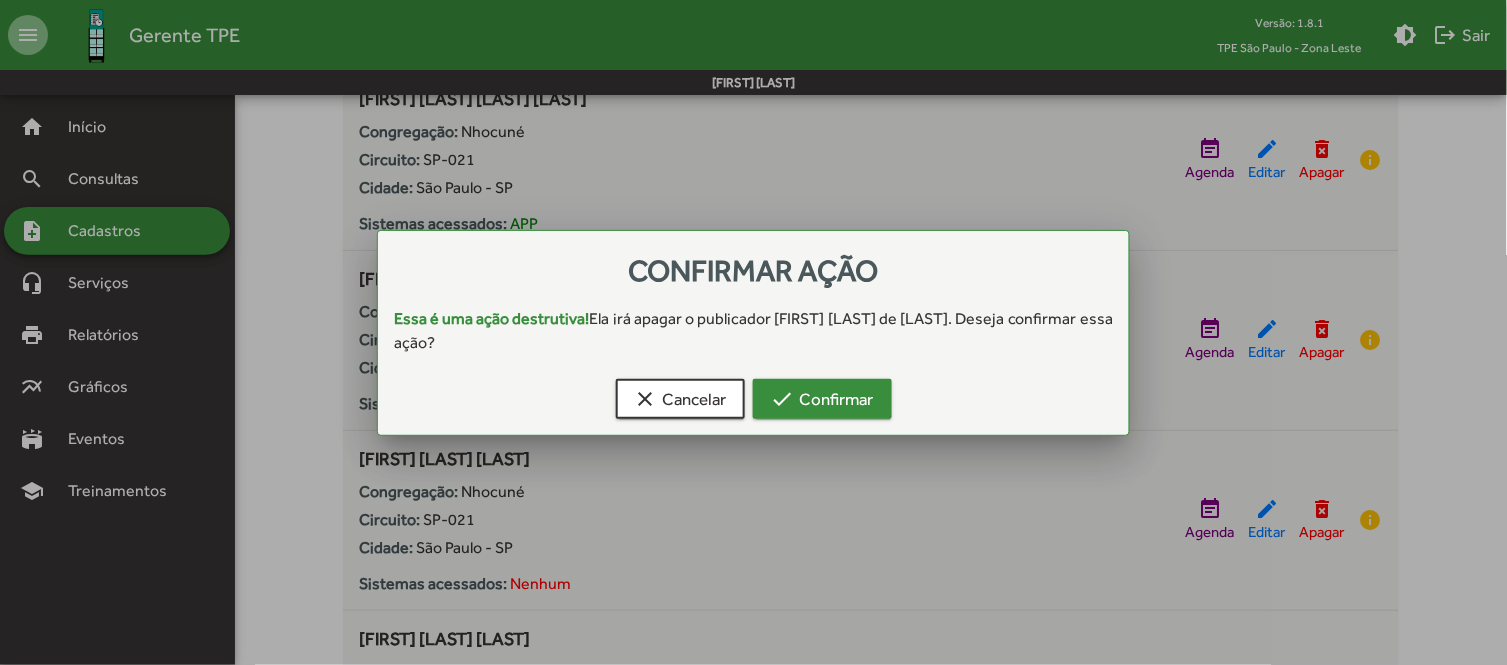 click on "check  Confirmar" at bounding box center [822, 399] 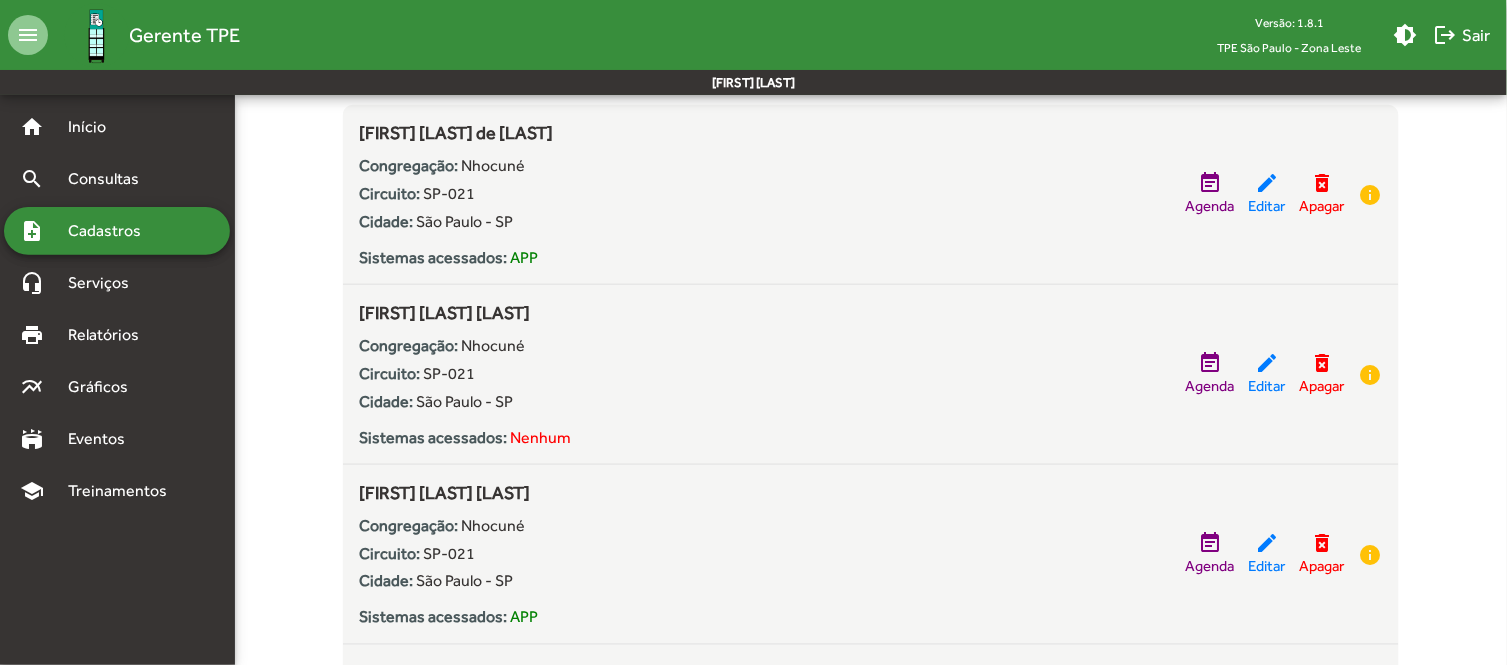 scroll, scrollTop: 0, scrollLeft: 0, axis: both 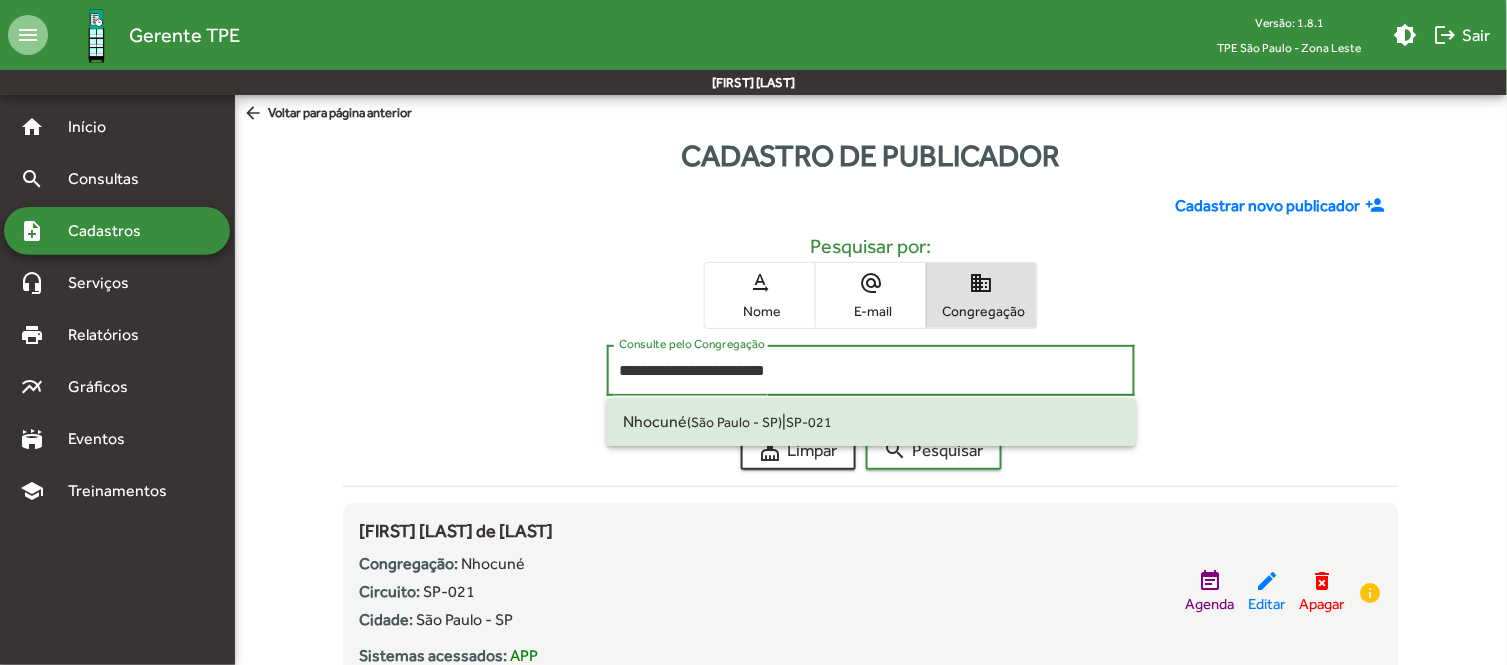 drag, startPoint x: 827, startPoint y: 371, endPoint x: 593, endPoint y: 385, distance: 234.41843 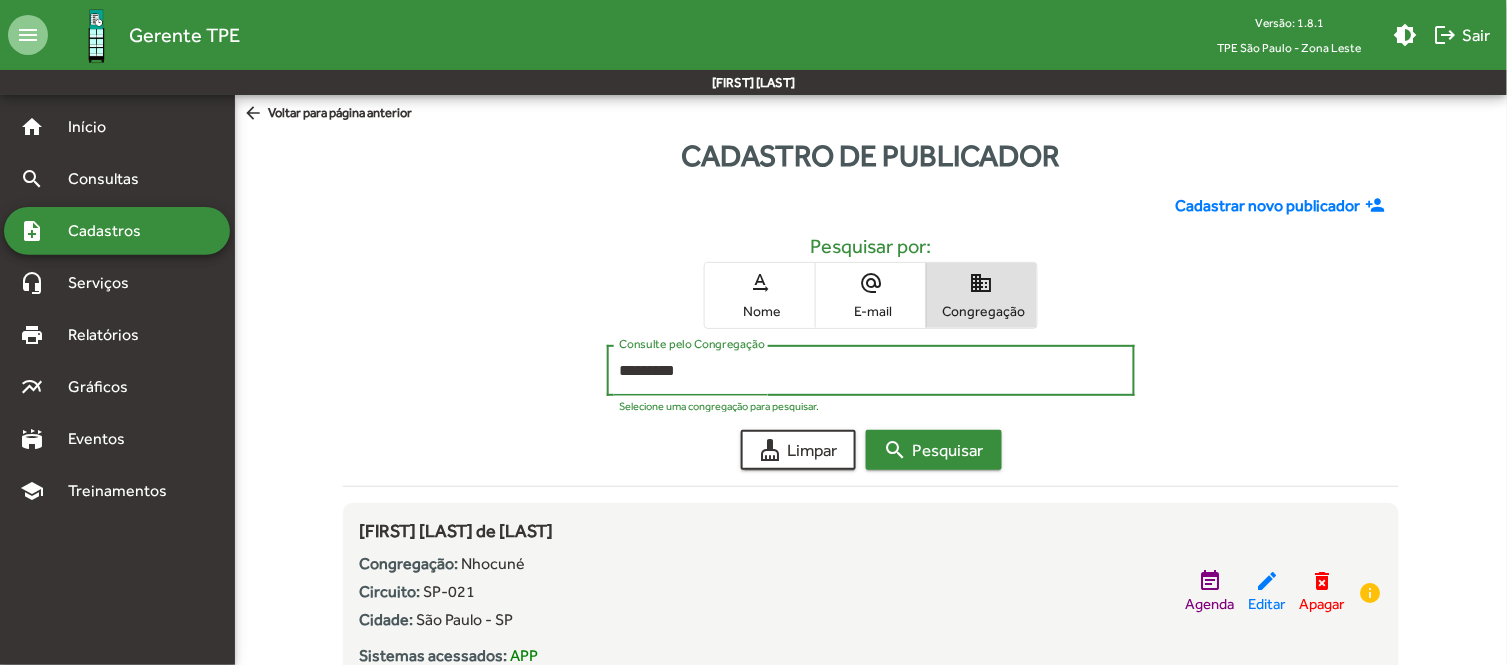 click on "search  Pesquisar" 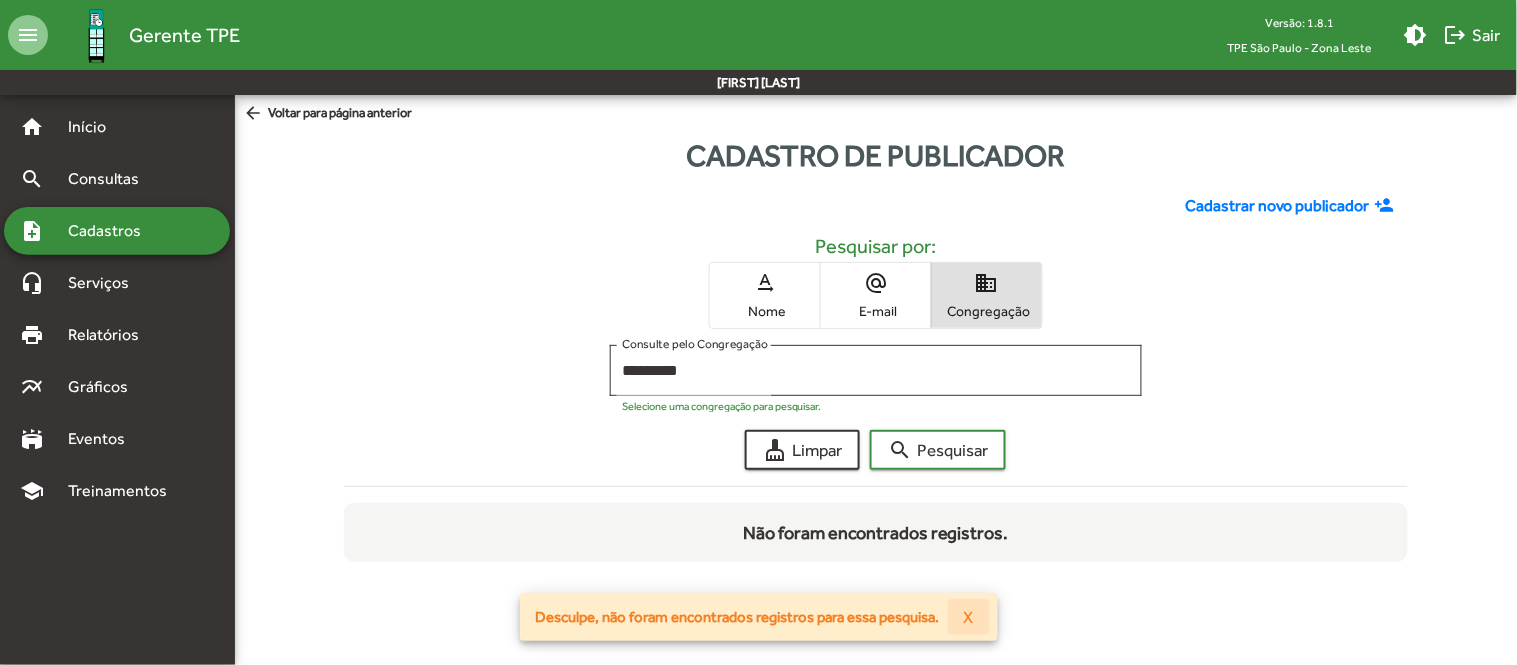 click on "X" at bounding box center (969, 617) 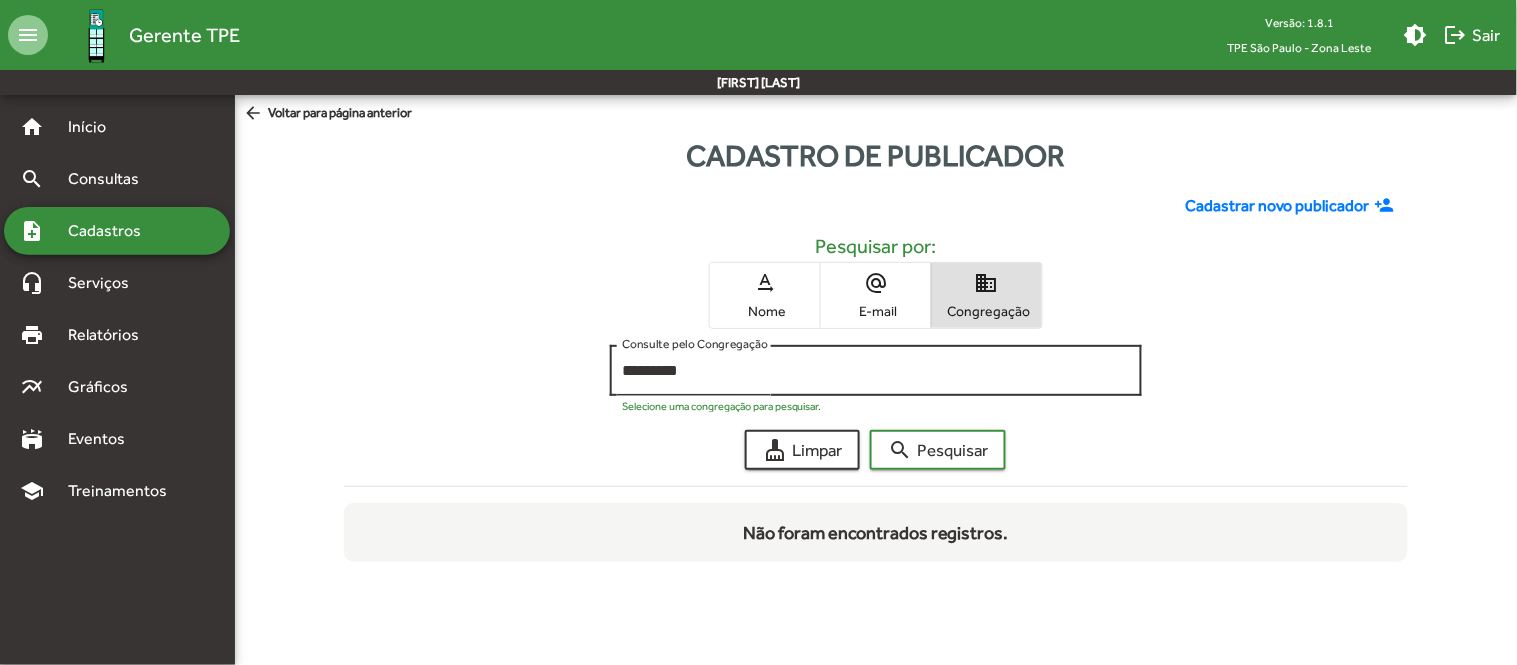 click on "*********" at bounding box center (876, 371) 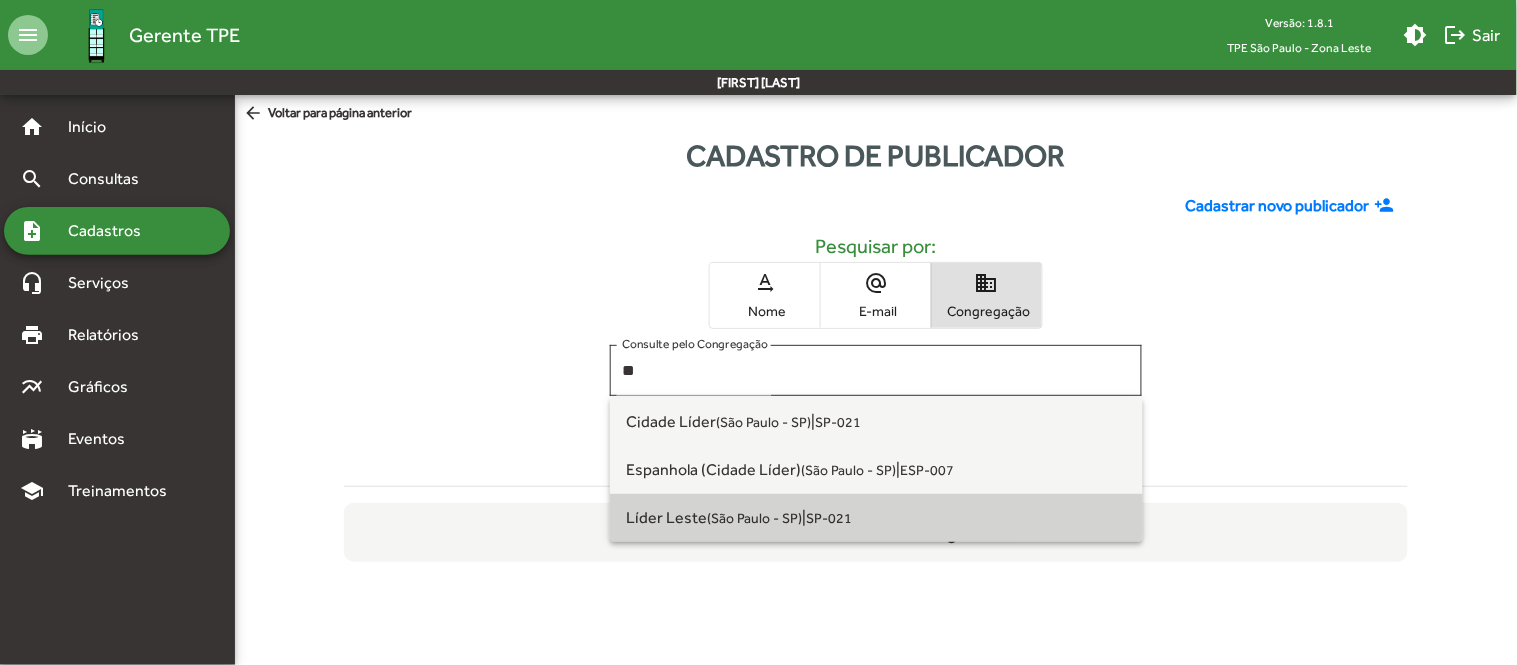 click on "[NEIGHBORHOOD]  ([CITY] - [STATE])  |  [STATE]-[CODE]" at bounding box center (876, 518) 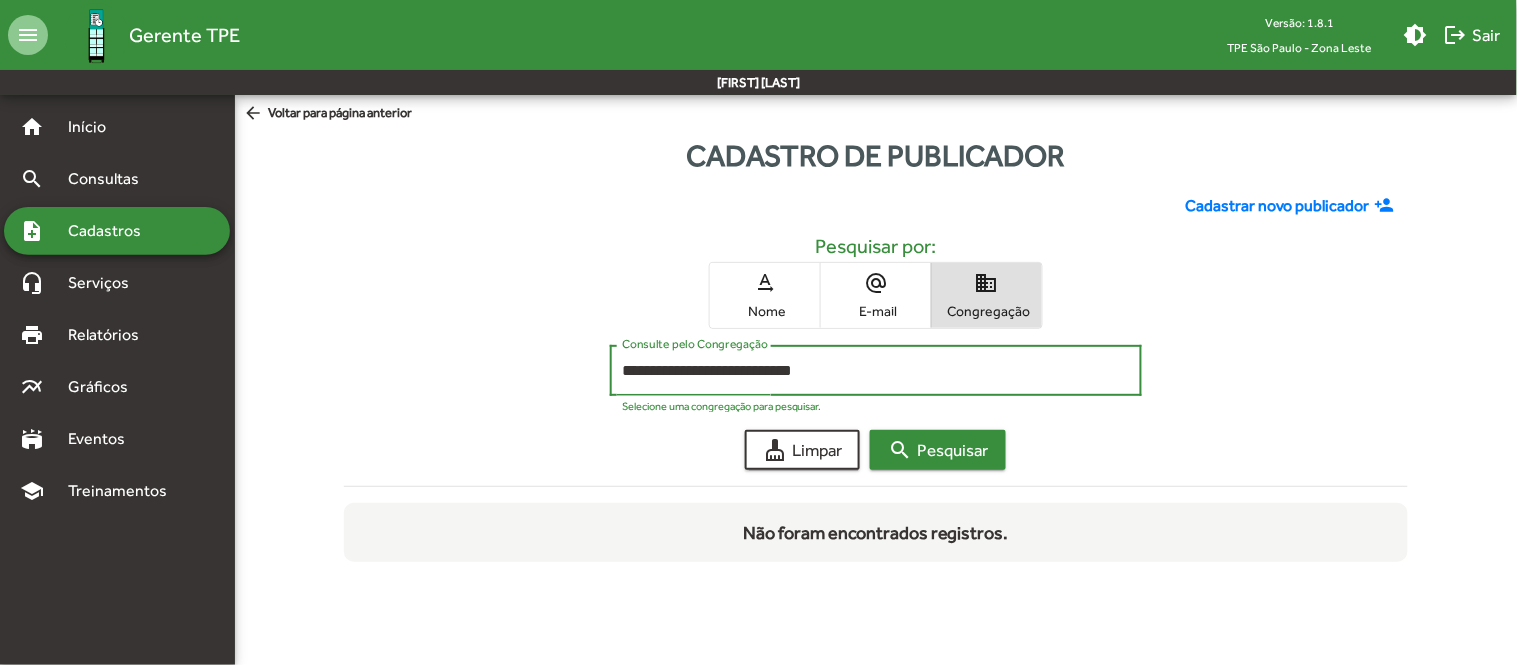 click on "search  Pesquisar" 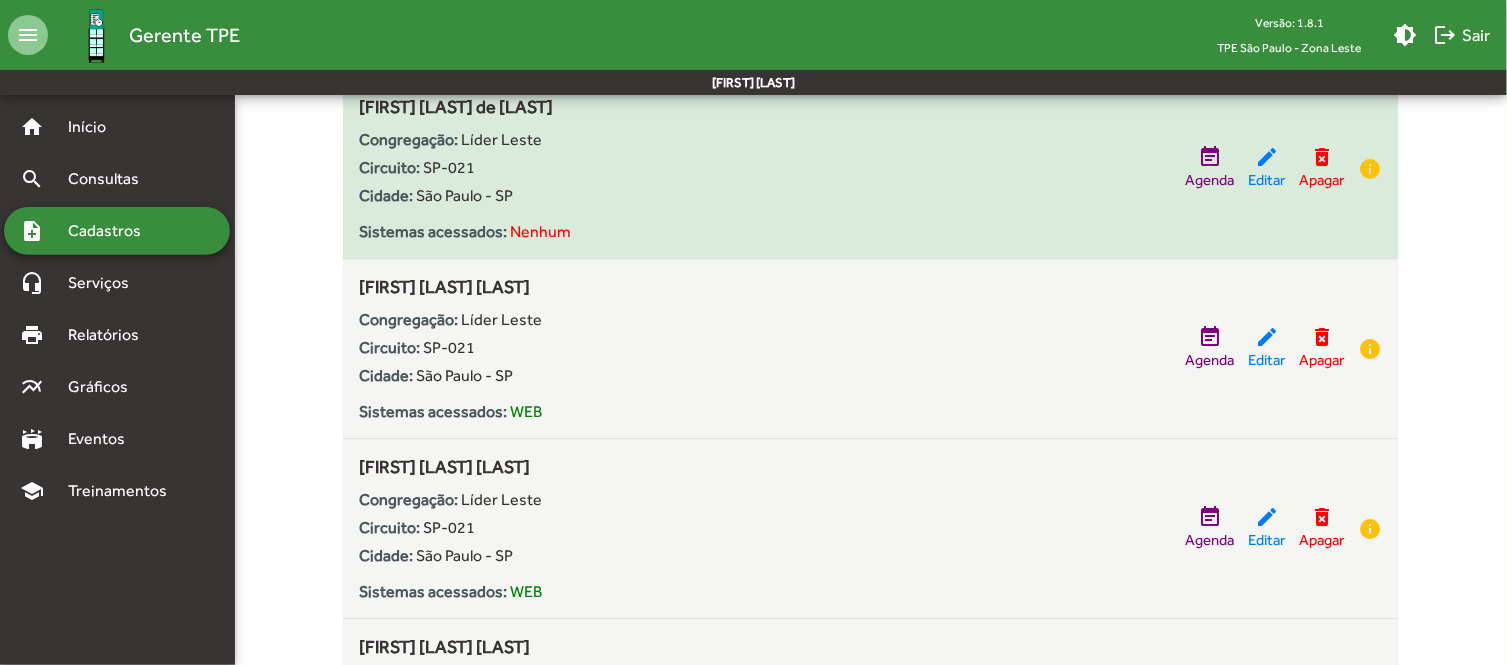 scroll, scrollTop: 1185, scrollLeft: 0, axis: vertical 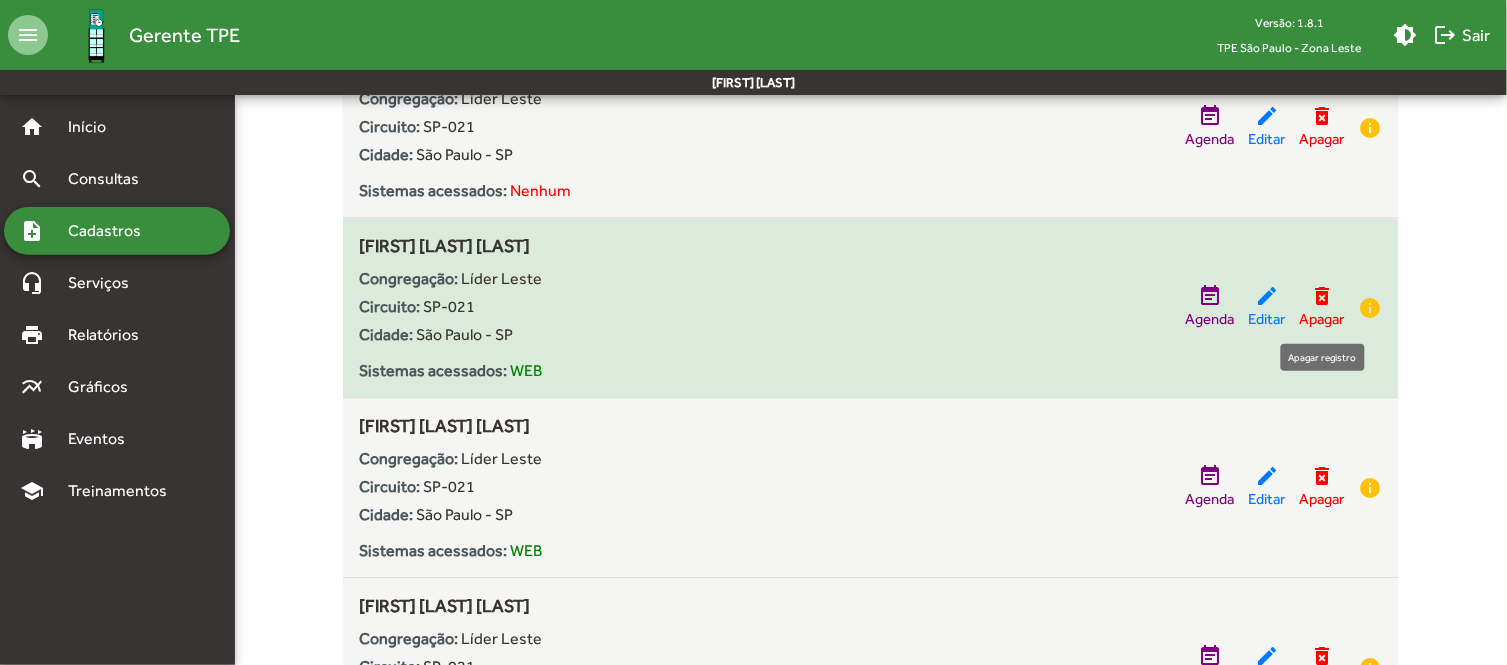 click on "delete_forever" 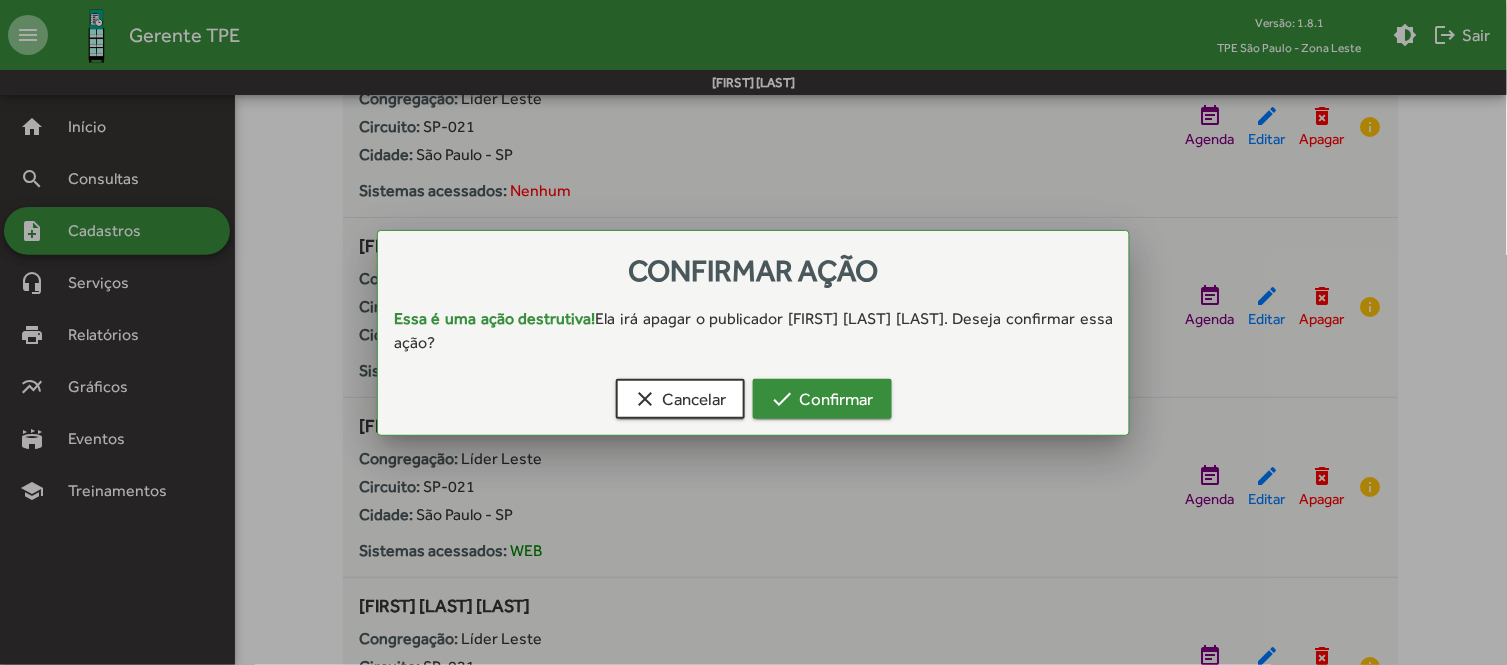click on "check  Confirmar" at bounding box center [822, 399] 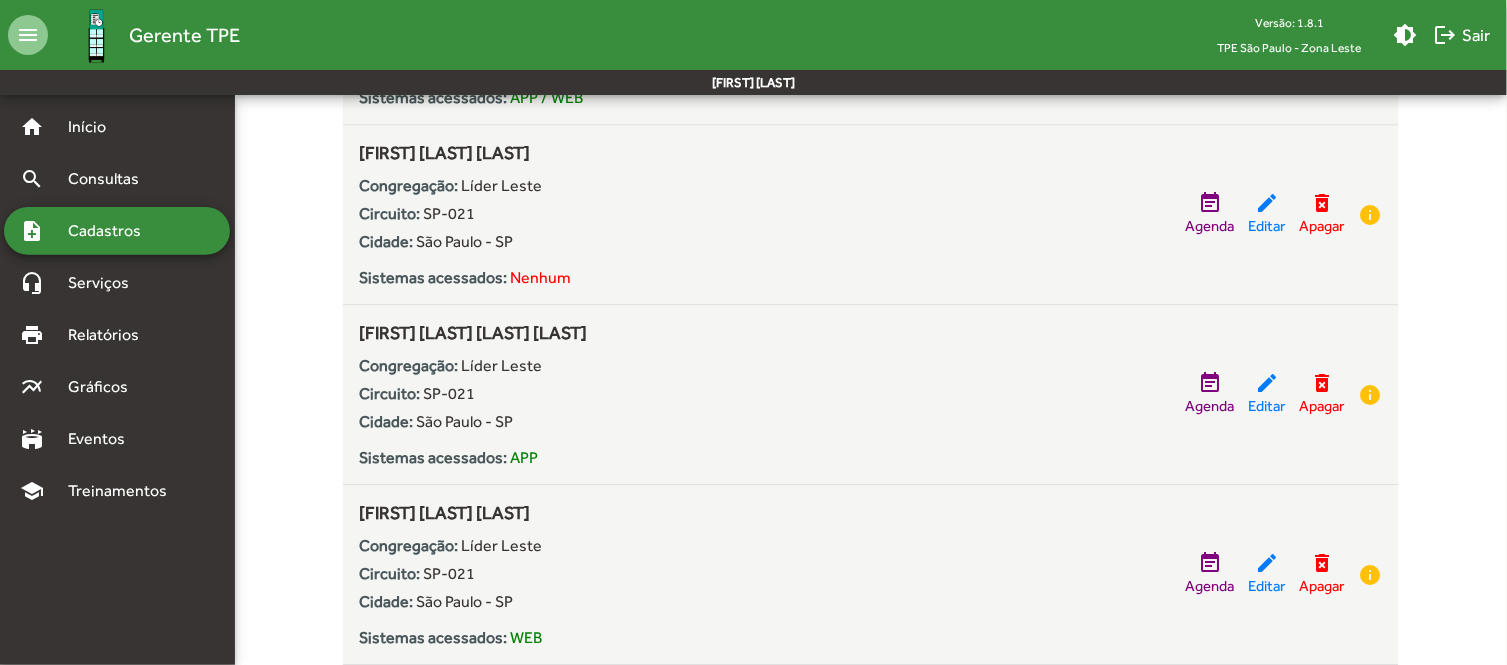 scroll, scrollTop: 3555, scrollLeft: 0, axis: vertical 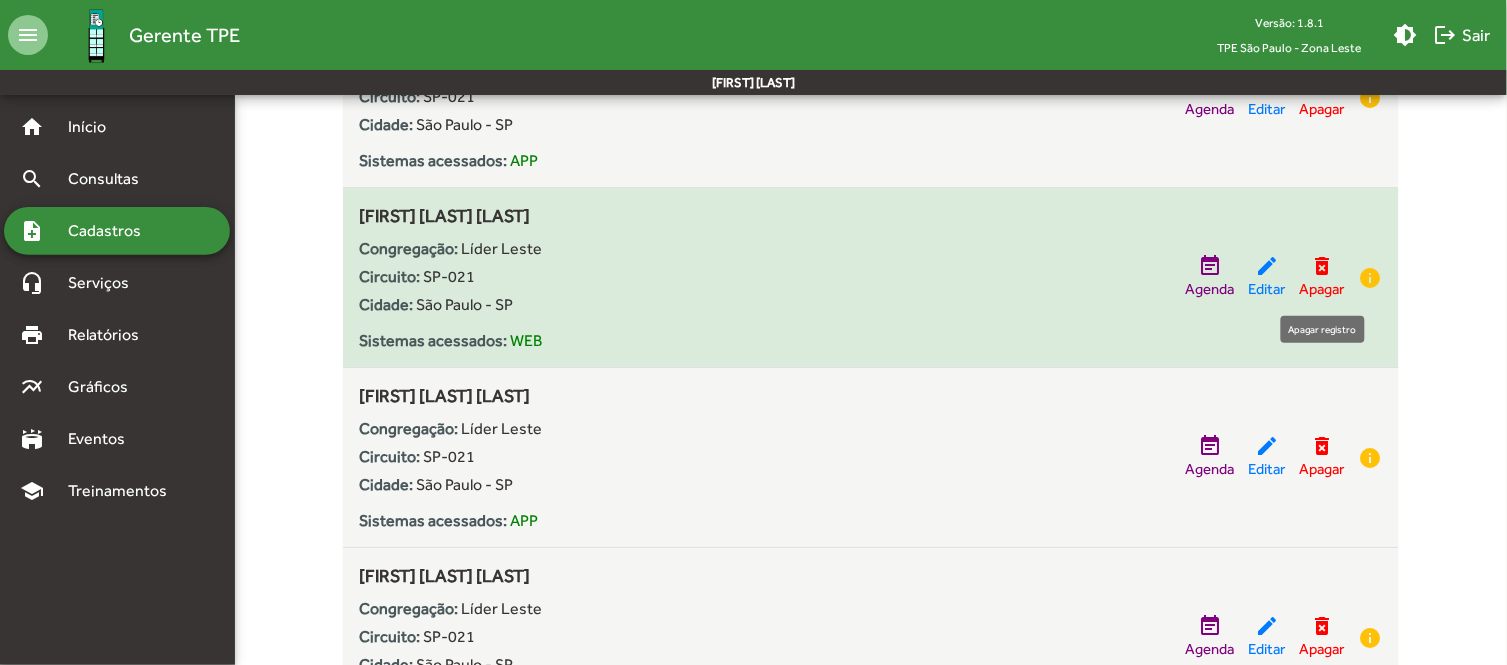 click on "Apagar" 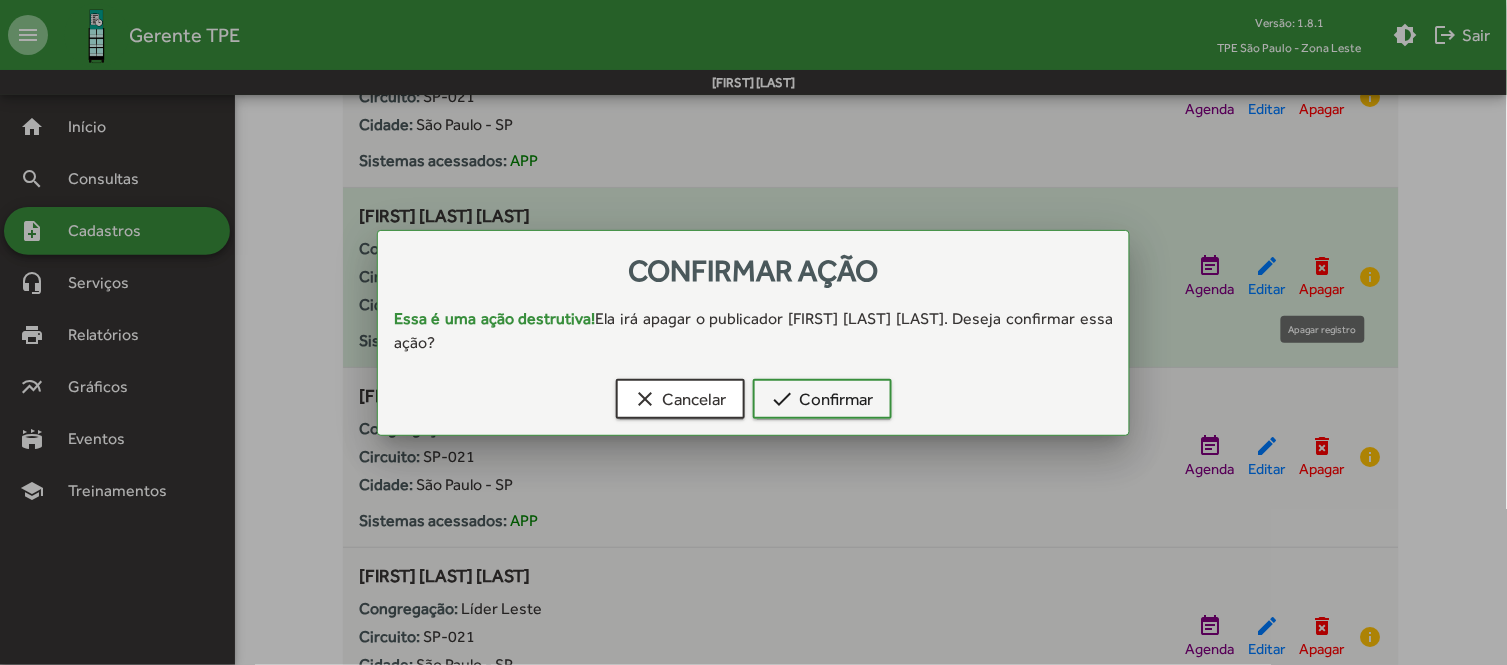 scroll, scrollTop: 0, scrollLeft: 0, axis: both 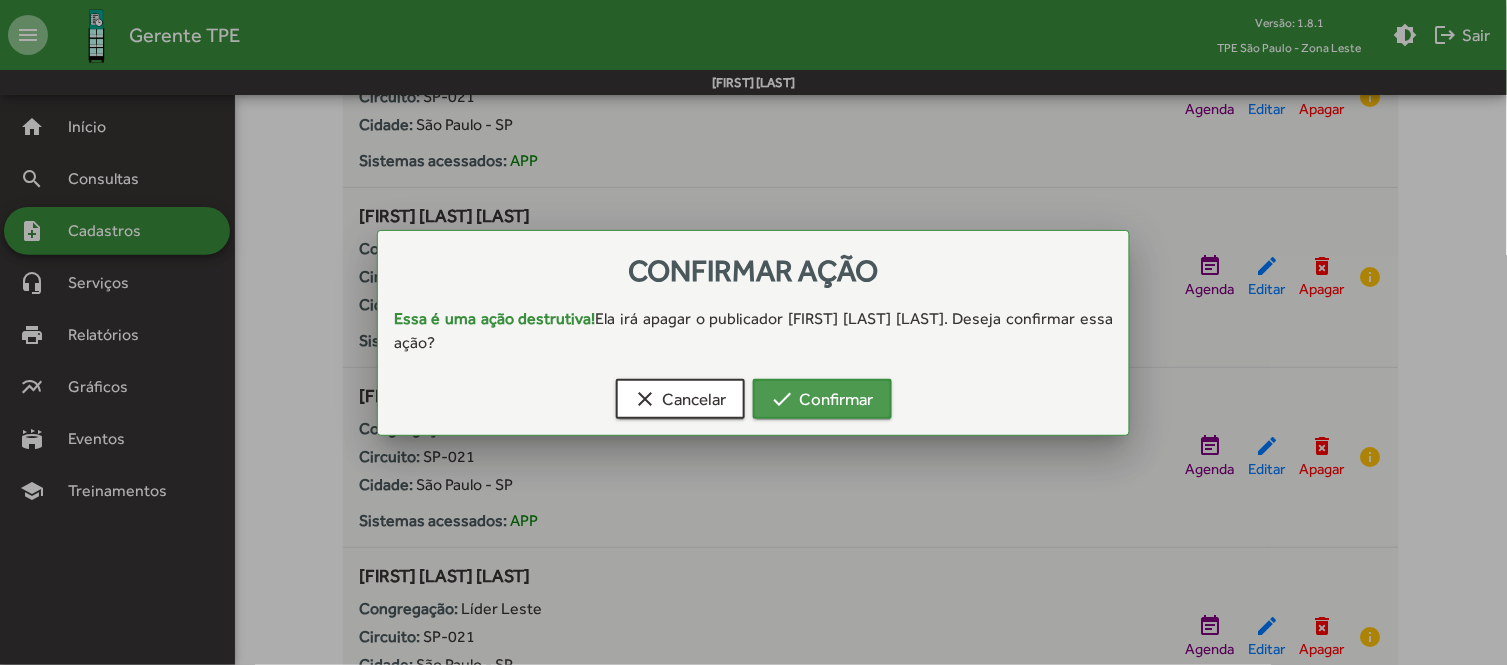 click on "check  Confirmar" at bounding box center (822, 399) 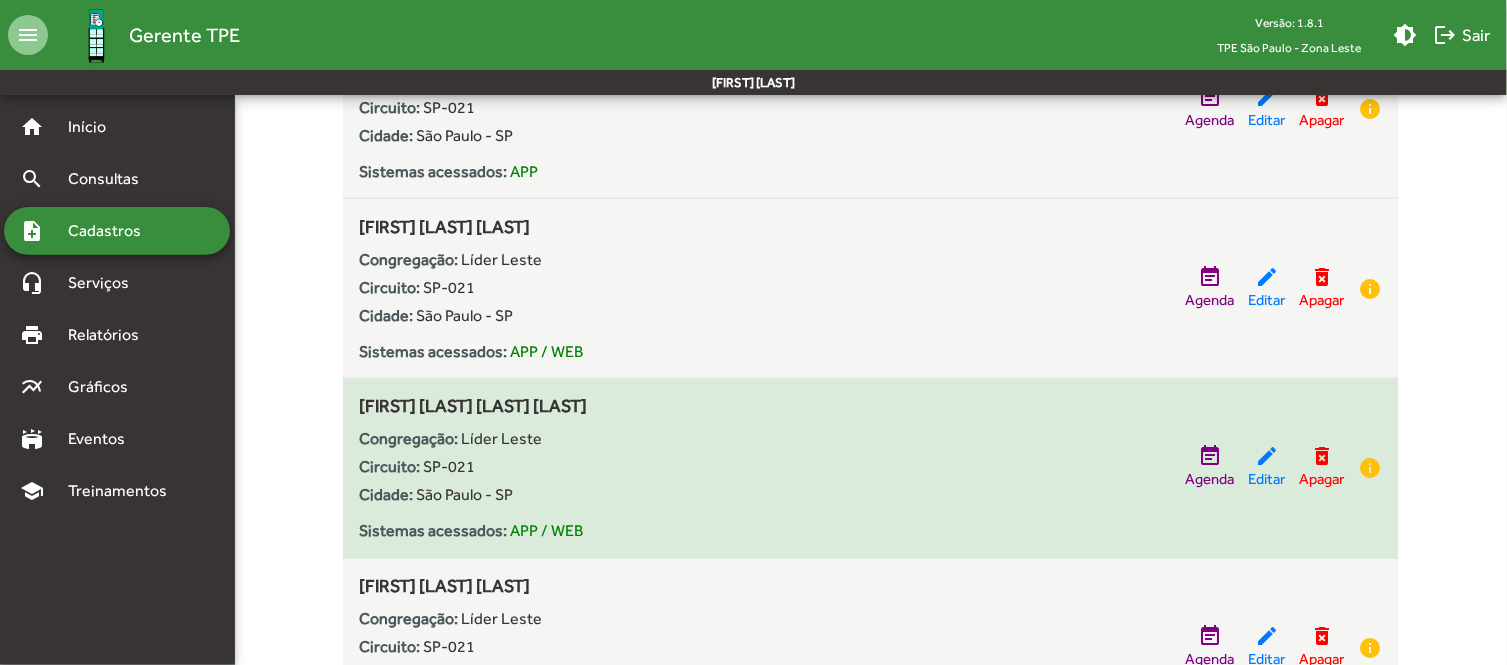 scroll, scrollTop: 4566, scrollLeft: 0, axis: vertical 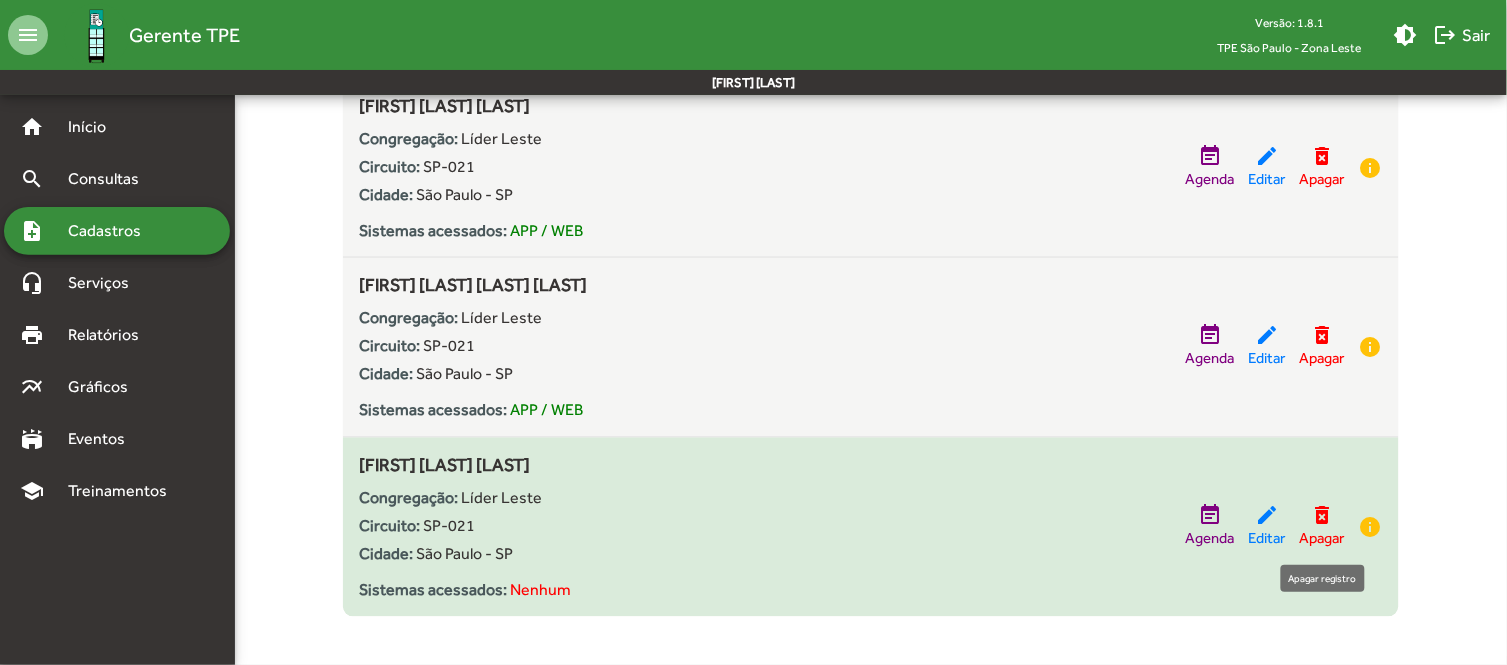 click on "delete_forever" 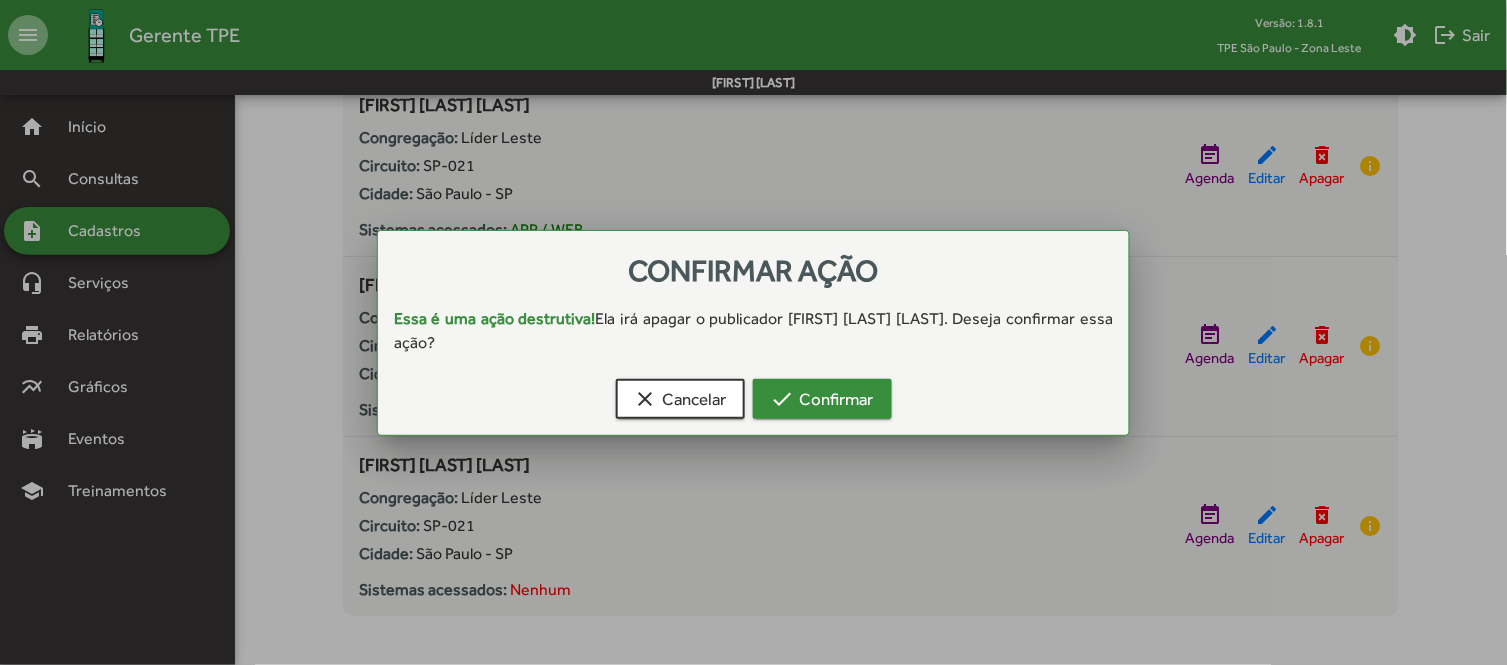 click on "check  Confirmar" at bounding box center (822, 399) 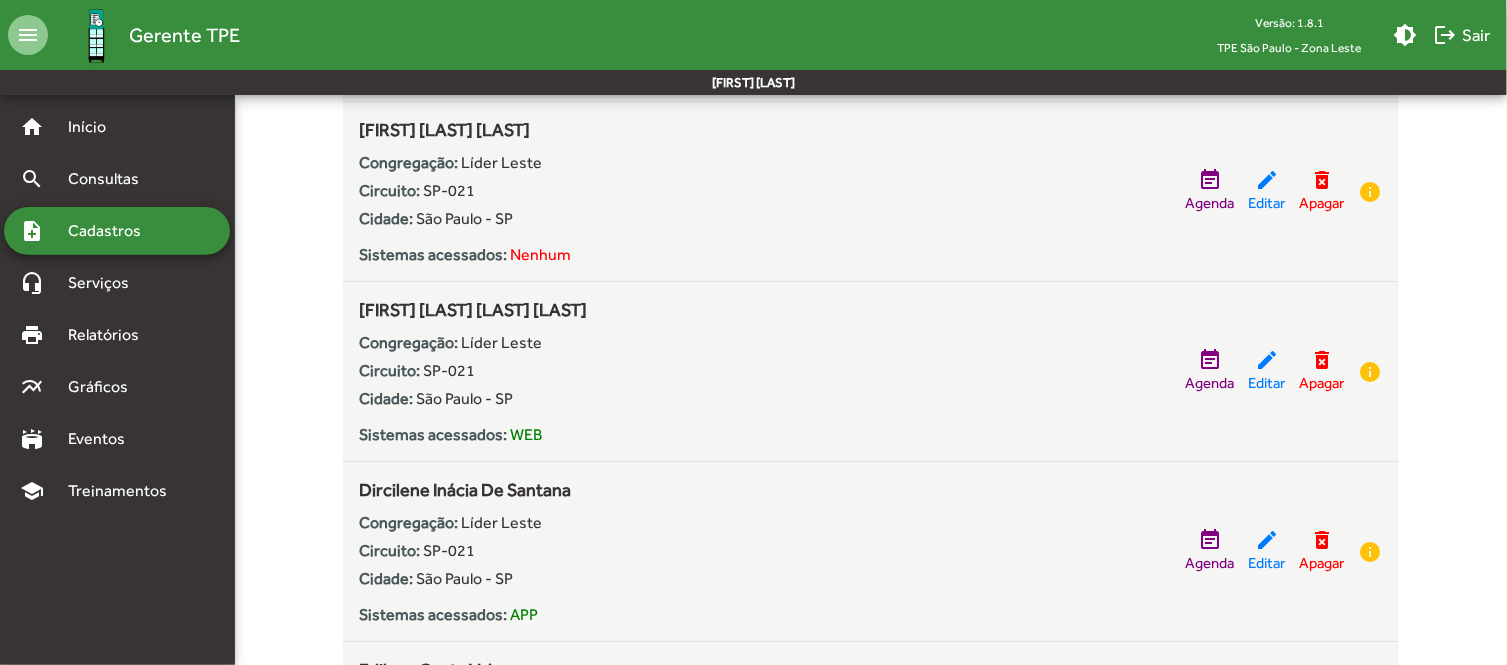 scroll, scrollTop: 0, scrollLeft: 0, axis: both 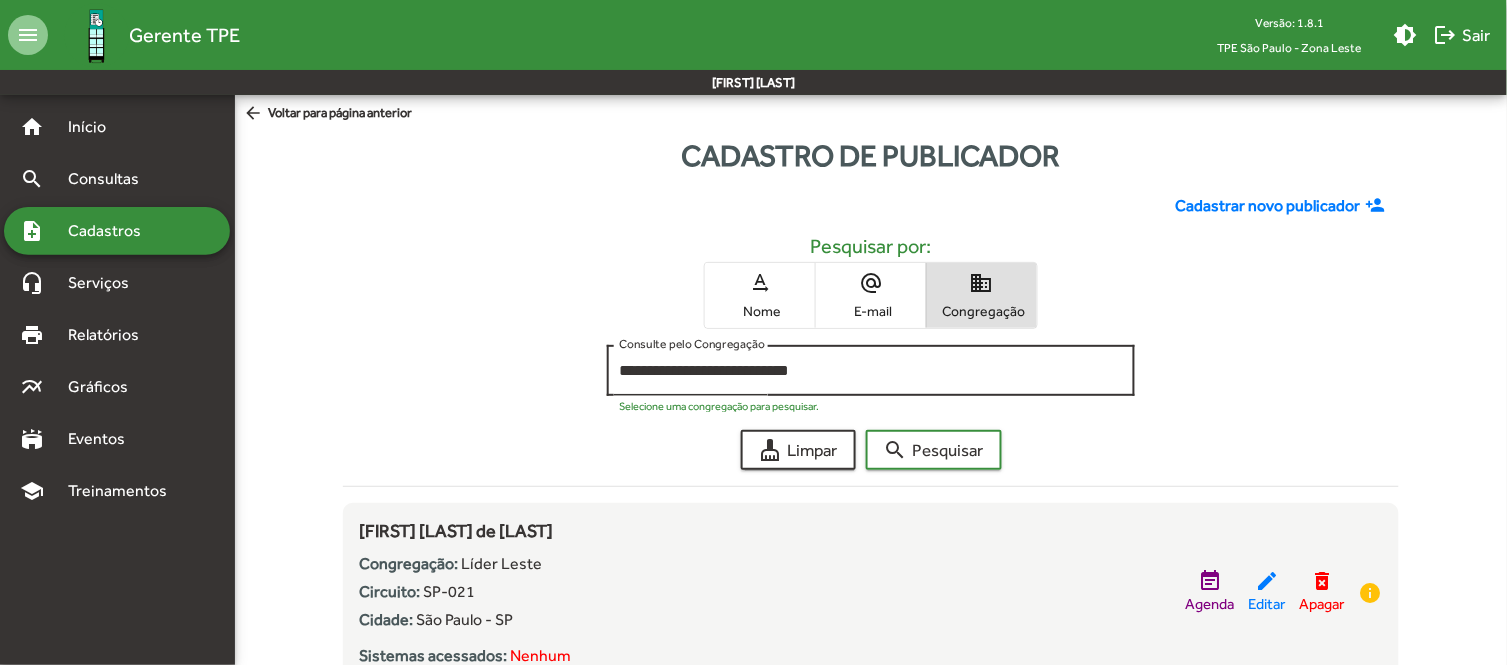 click on "**********" at bounding box center (871, 371) 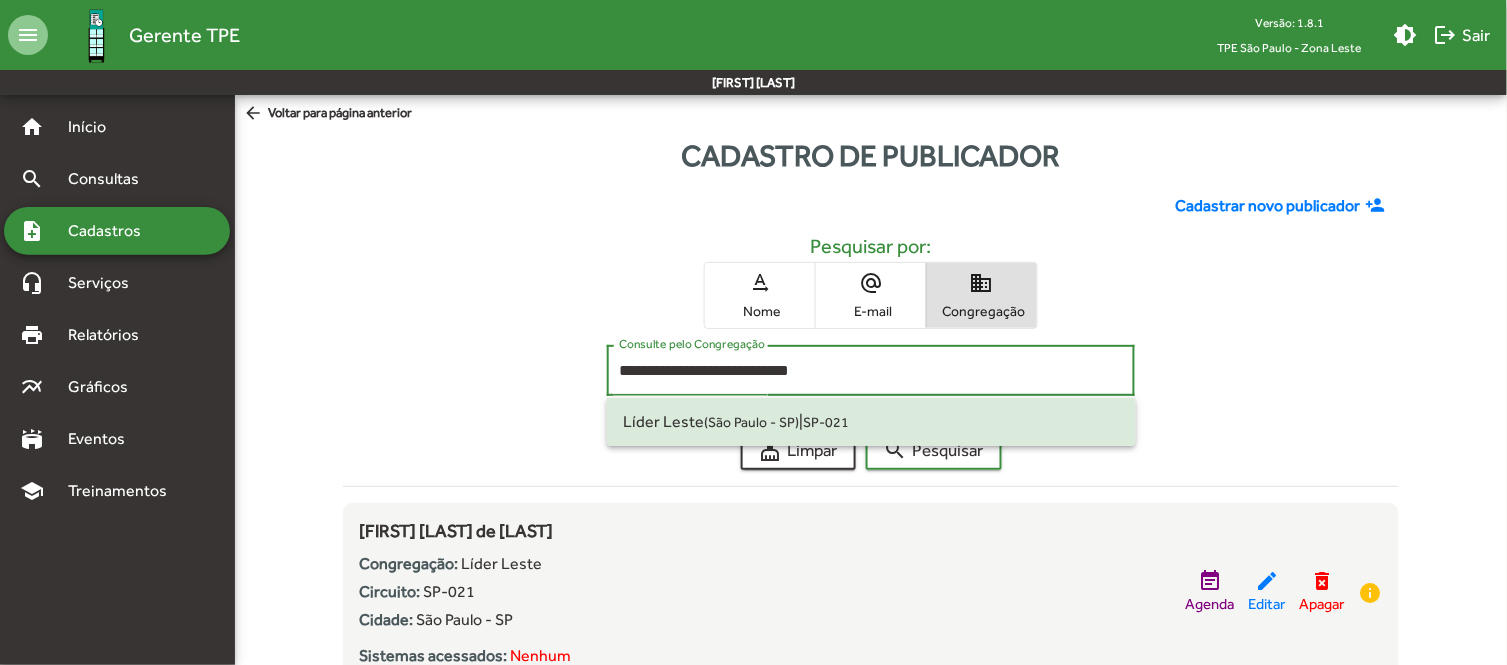 click on "**********" at bounding box center [871, 371] 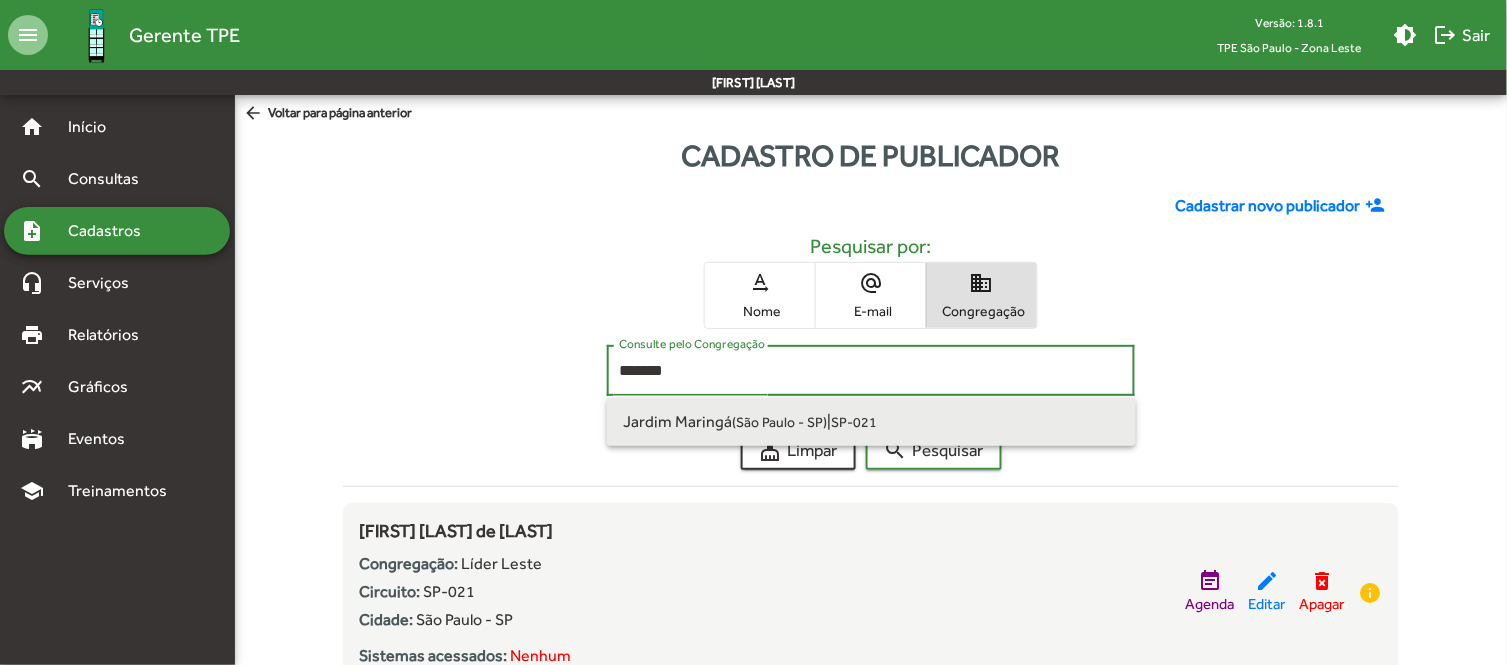 click on "[NEIGHBORHOOD]  ([CITY] - [STATE])" at bounding box center [725, 421] 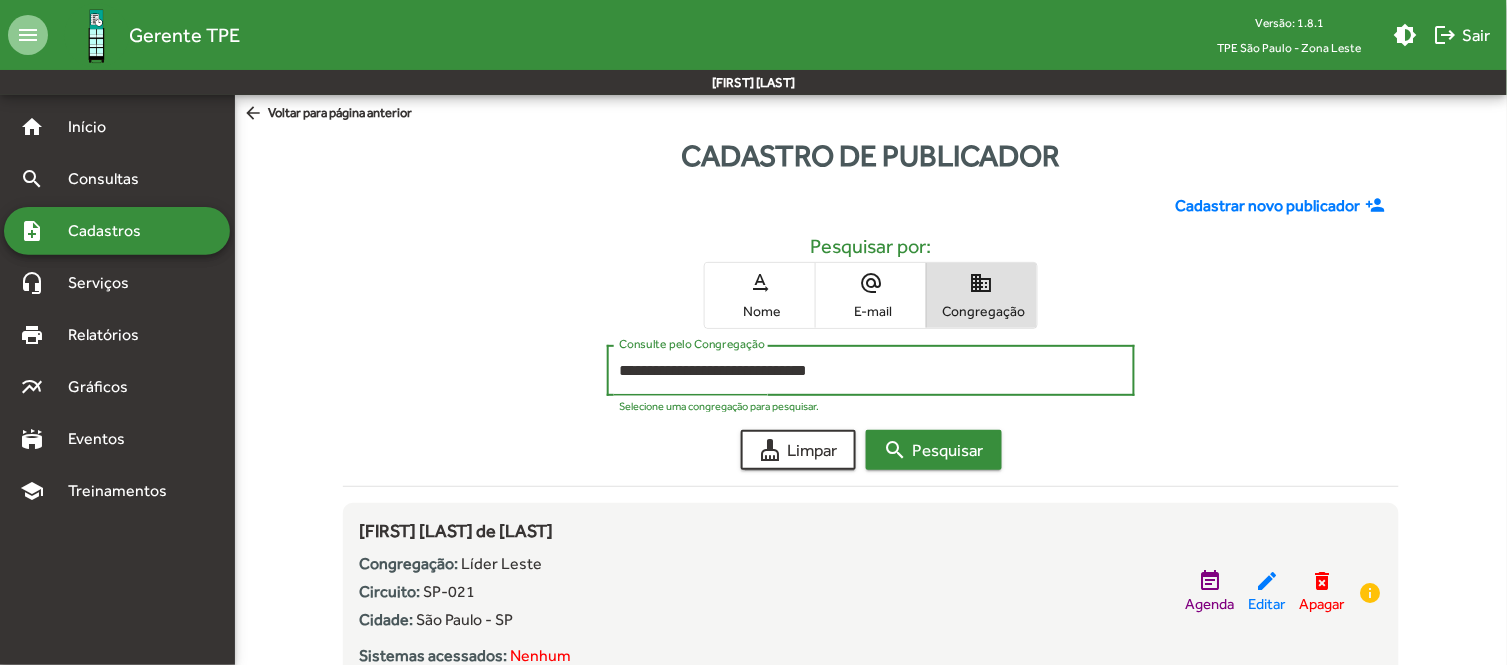 click on "search  Pesquisar" 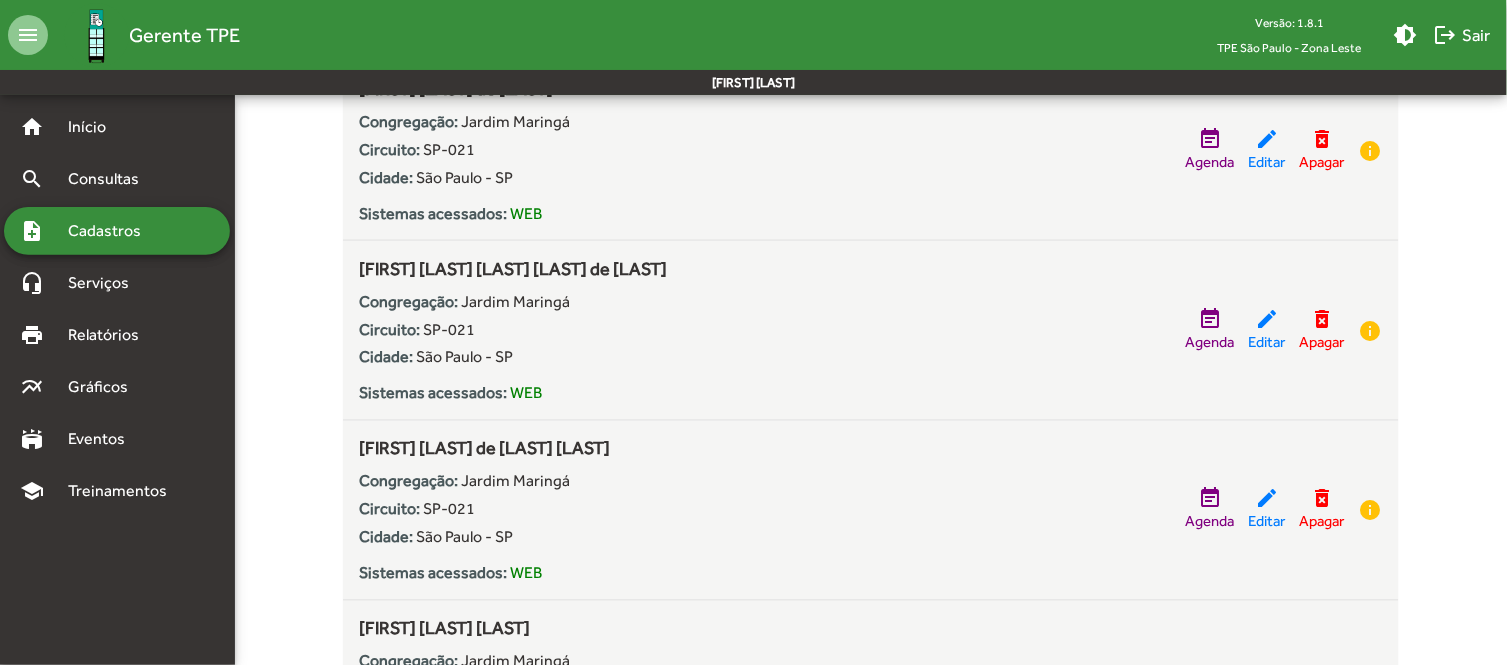 scroll, scrollTop: 0, scrollLeft: 0, axis: both 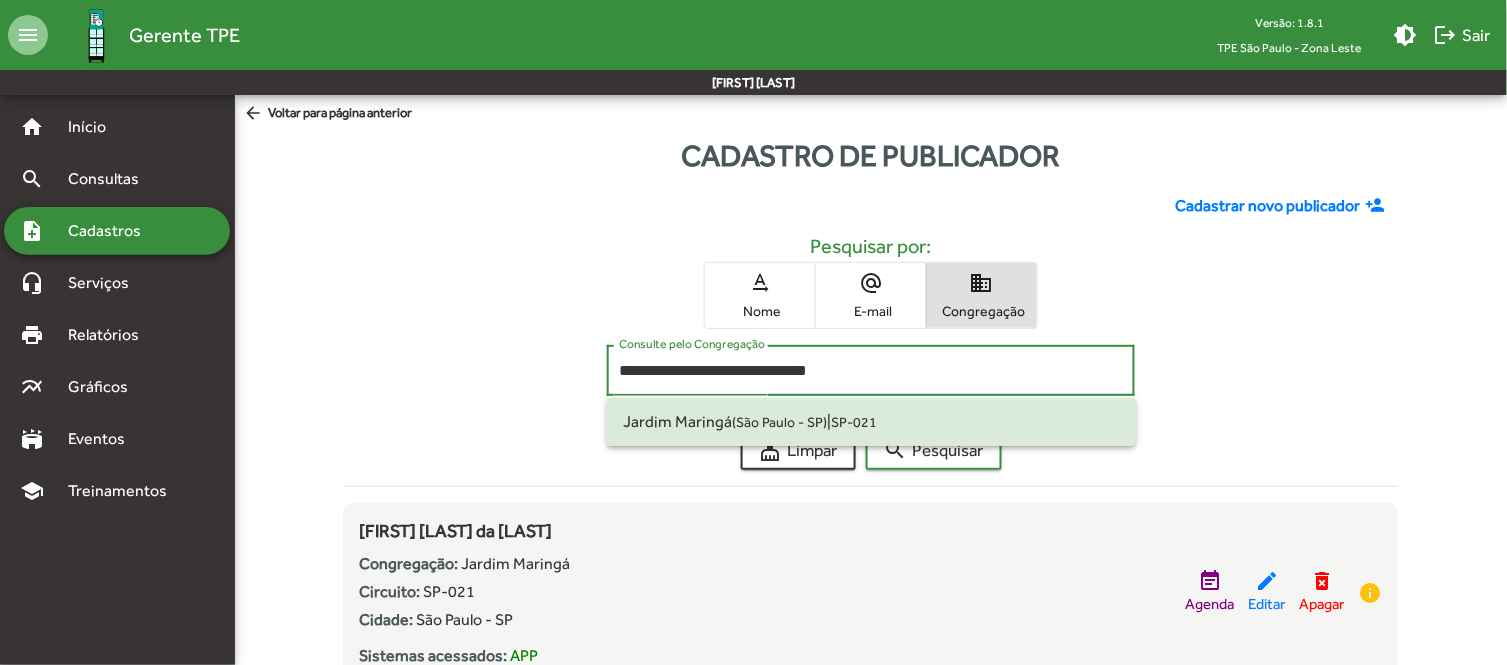 drag, startPoint x: 871, startPoint y: 365, endPoint x: 586, endPoint y: 365, distance: 285 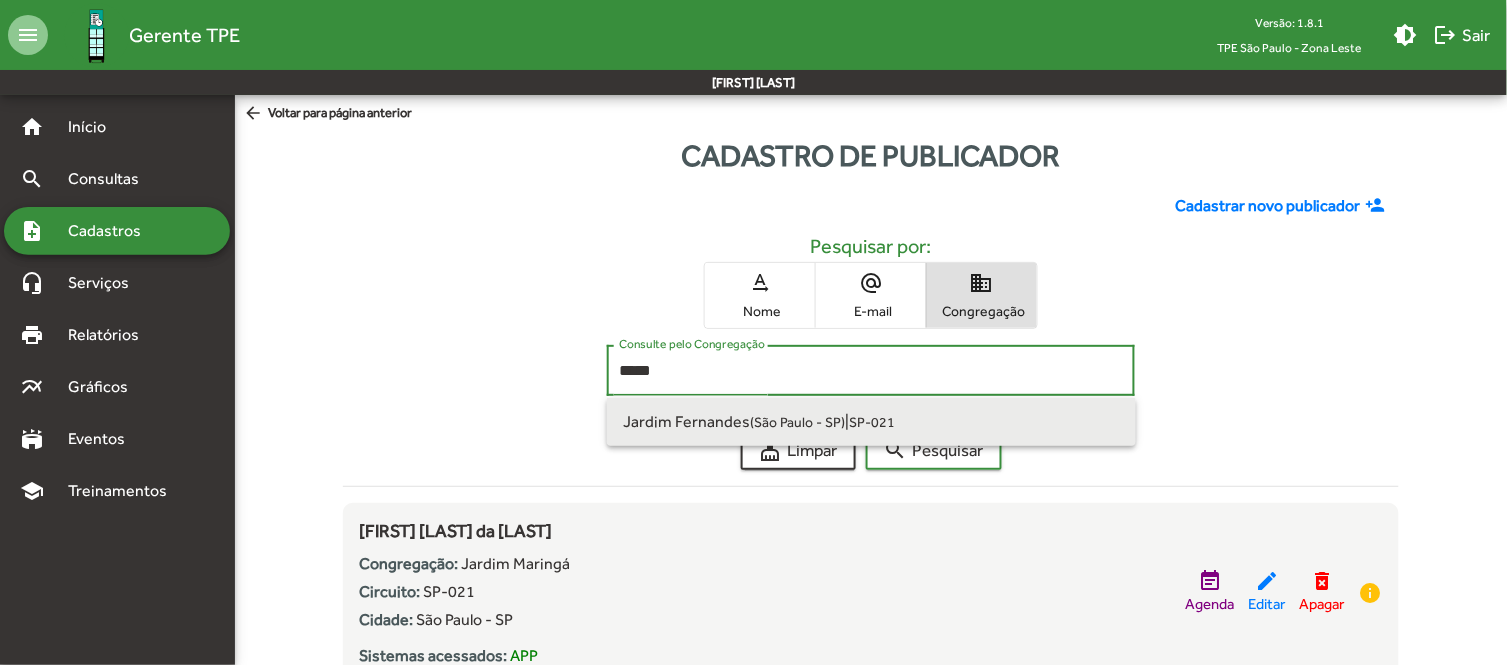 click on "[NEIGHBORHOOD] ([CITY] - [STATE])" at bounding box center [734, 421] 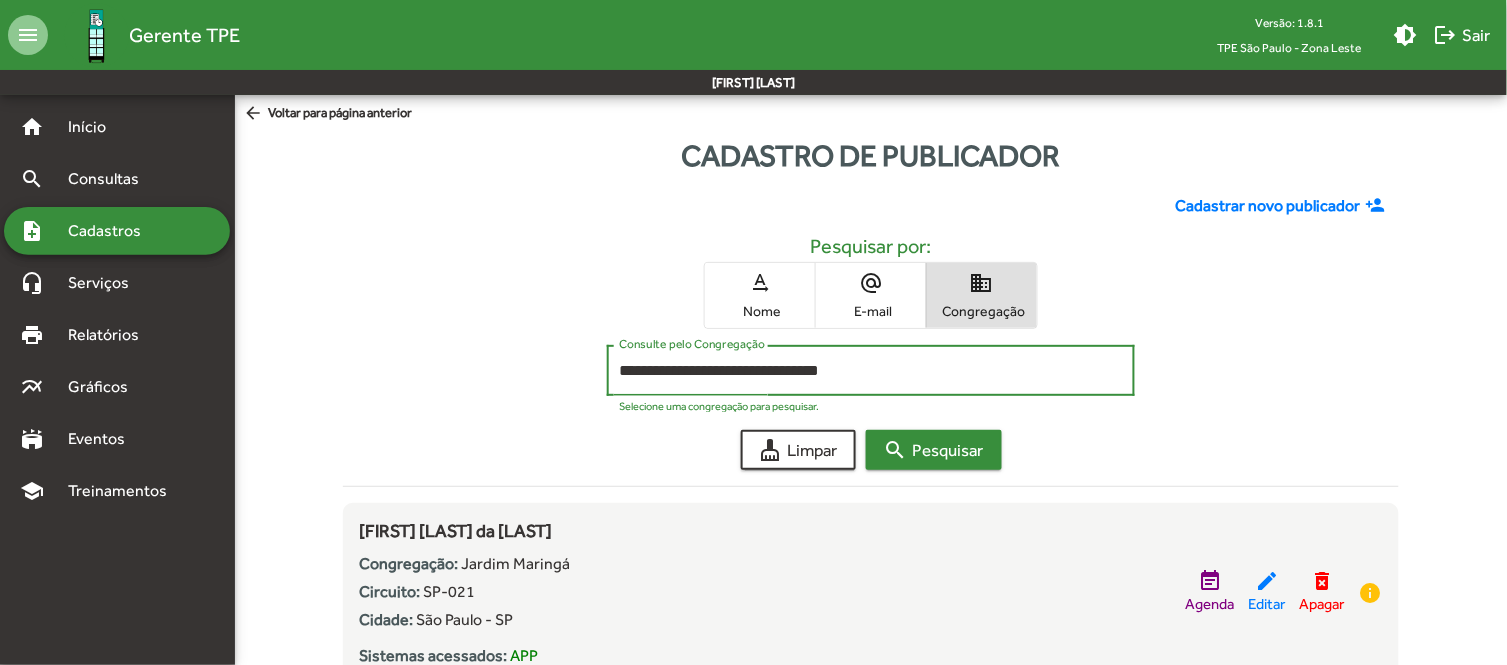 click on "search  Pesquisar" 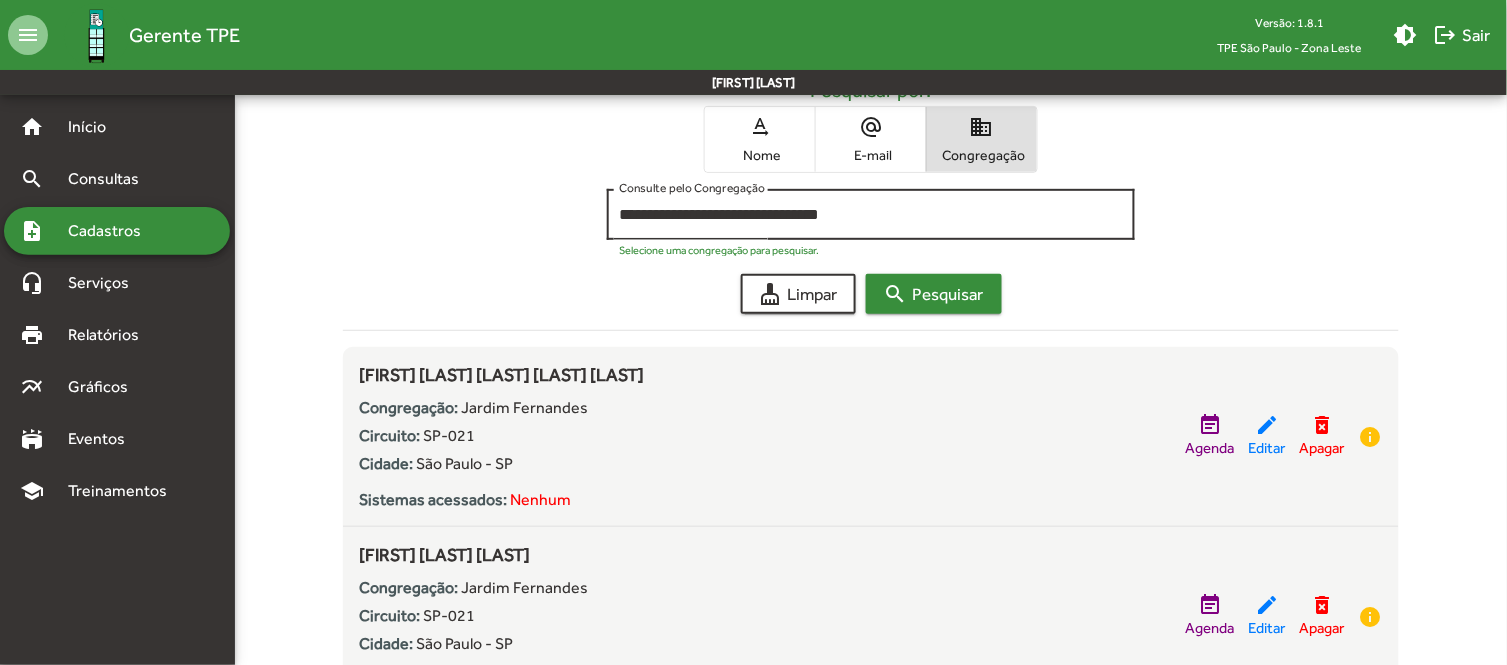 scroll, scrollTop: 0, scrollLeft: 0, axis: both 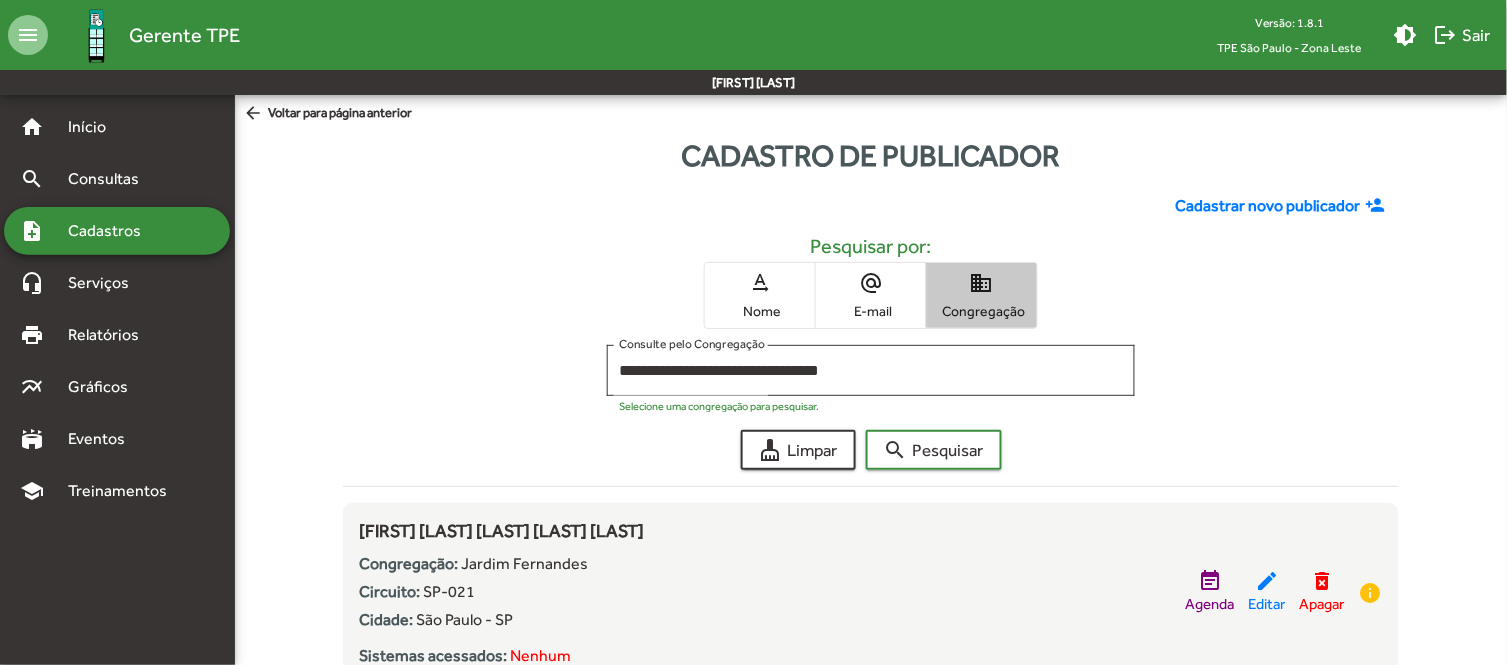 click on "Congregação" at bounding box center [982, 311] 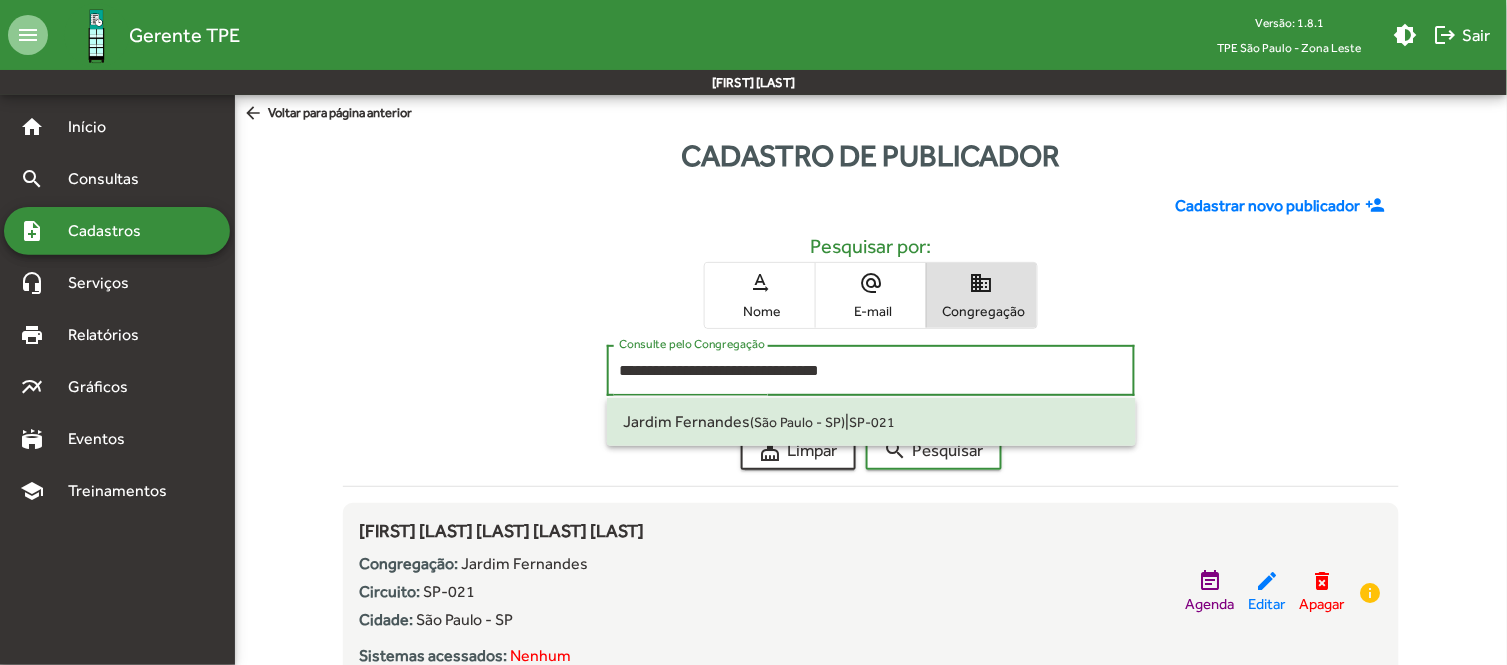 drag, startPoint x: 874, startPoint y: 378, endPoint x: 573, endPoint y: 372, distance: 301.05978 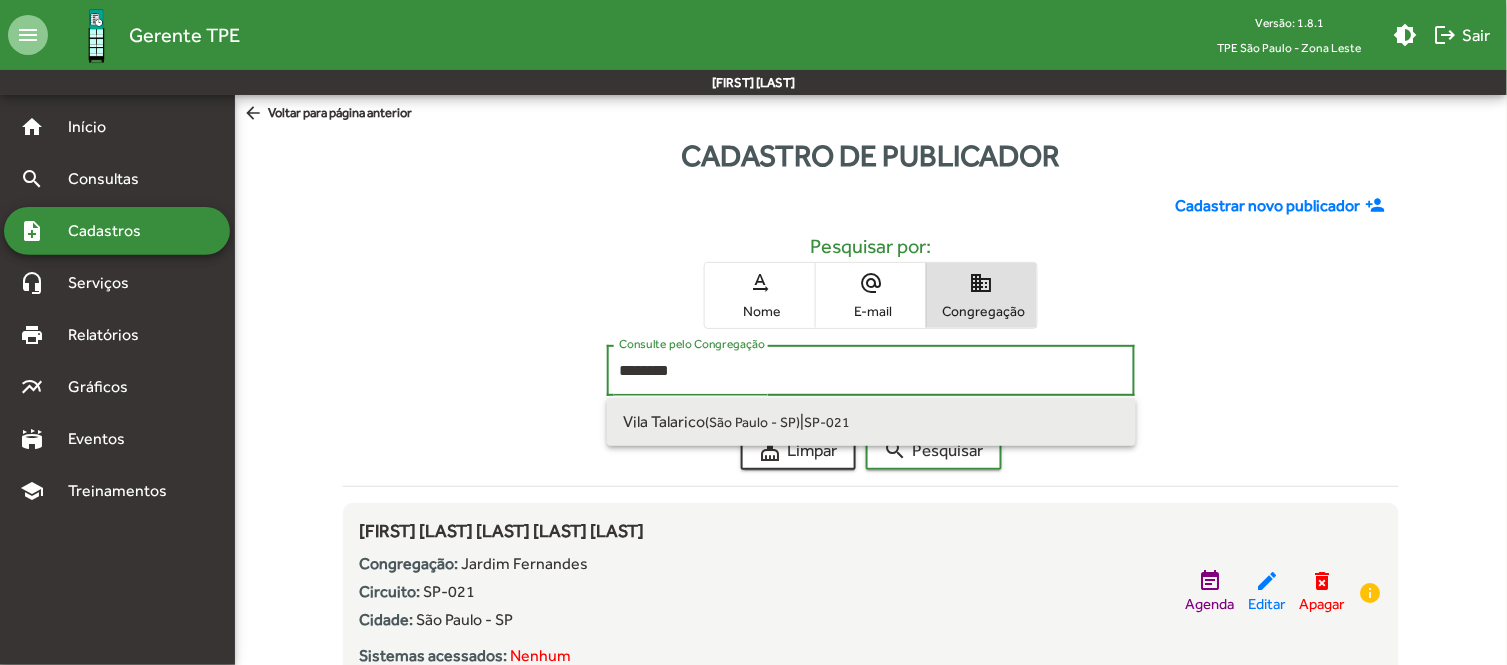 click on "[NEIGHBORHOOD]  ([CITY] - [STATE])  |  [STATE]-[CODE]" at bounding box center [871, 422] 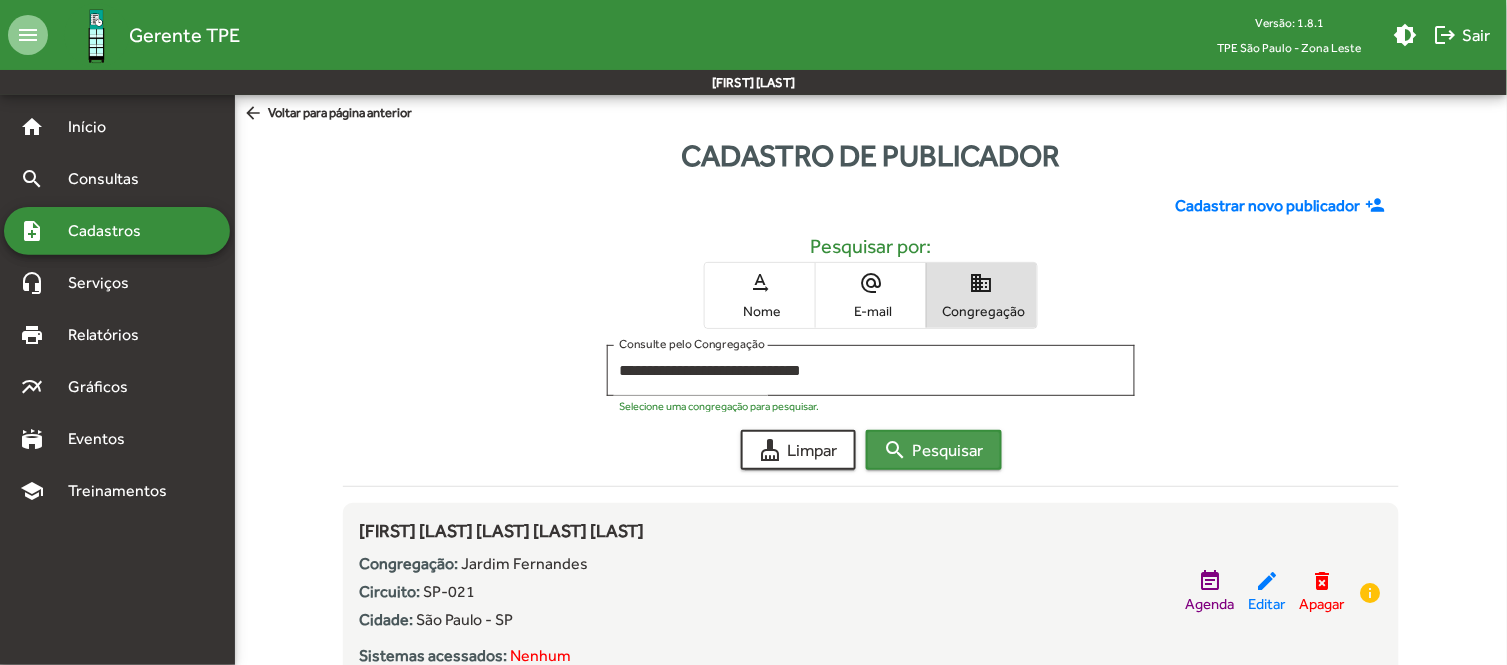 click on "search  Pesquisar" 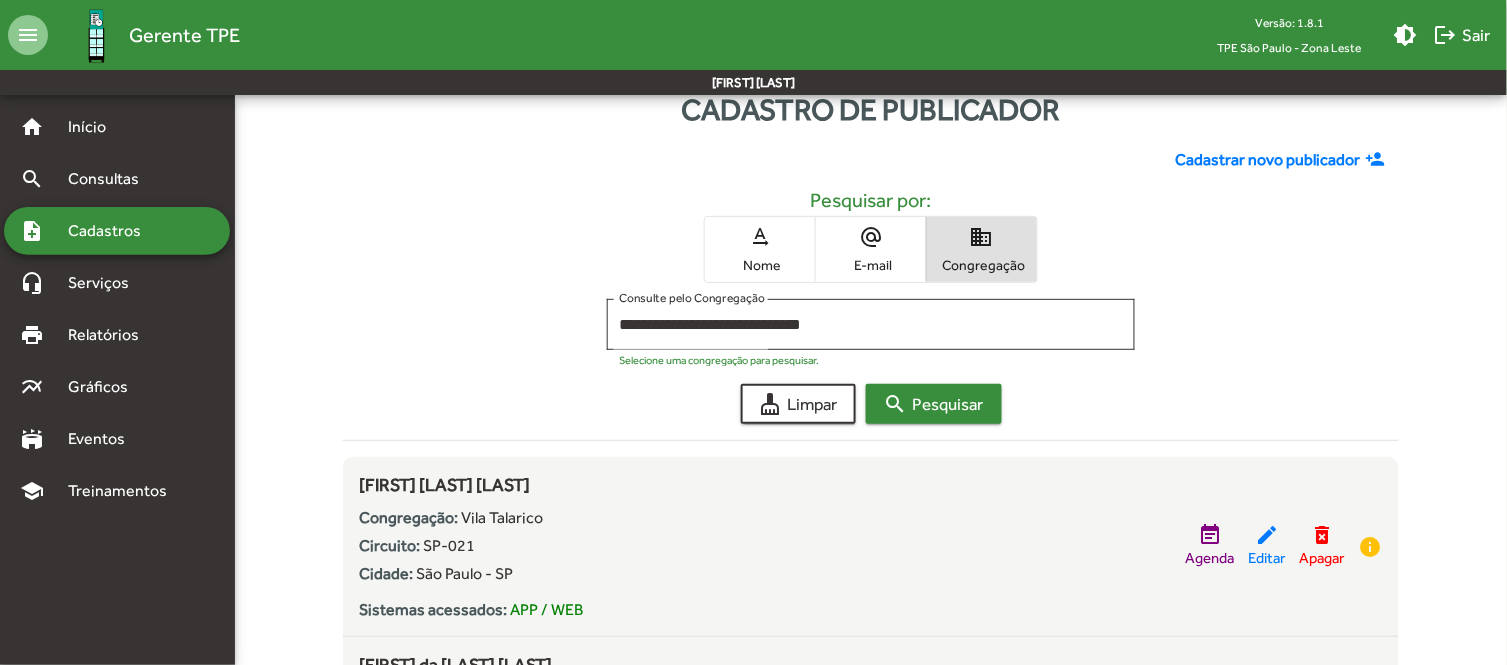scroll, scrollTop: 0, scrollLeft: 0, axis: both 